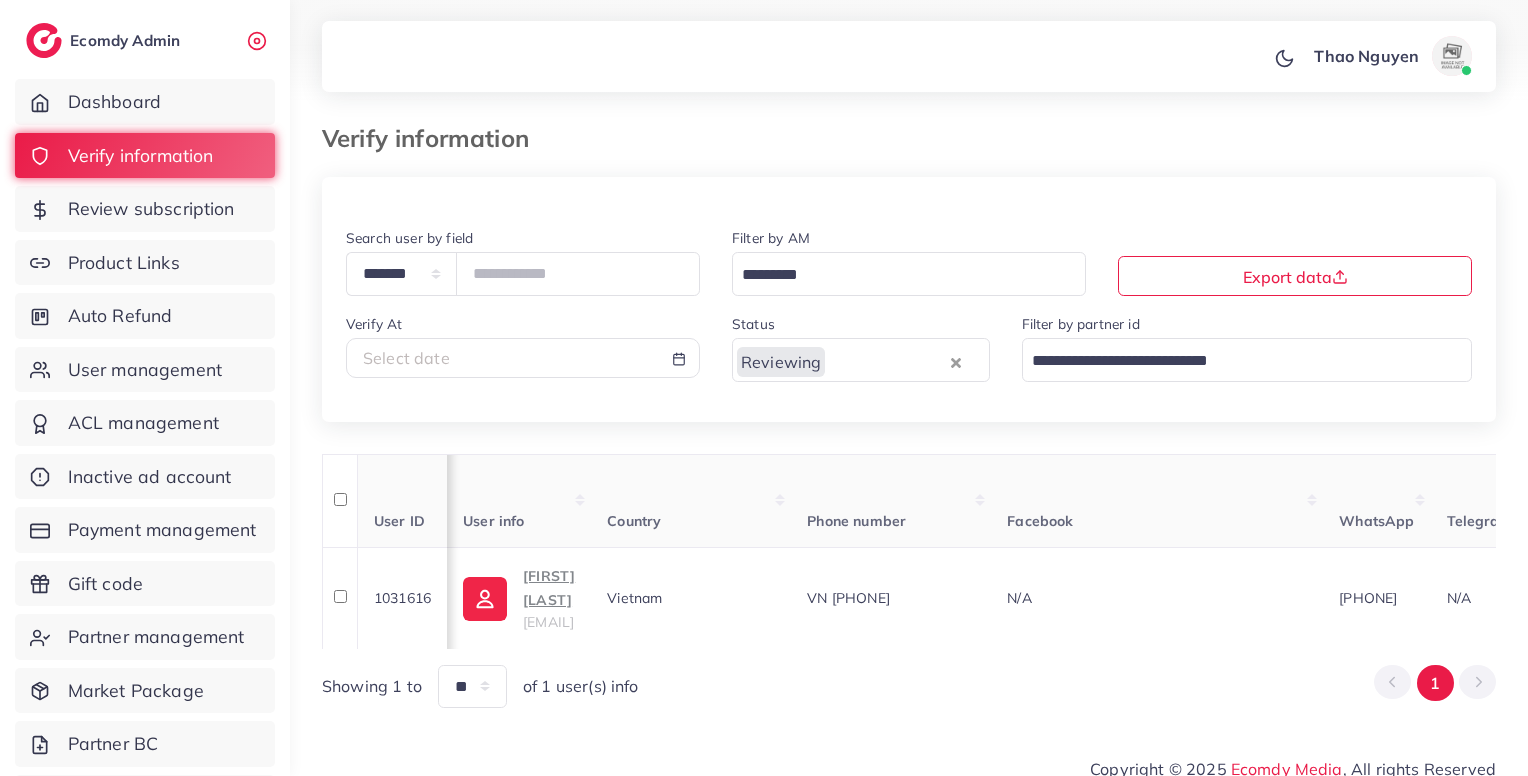 scroll, scrollTop: 18, scrollLeft: 0, axis: vertical 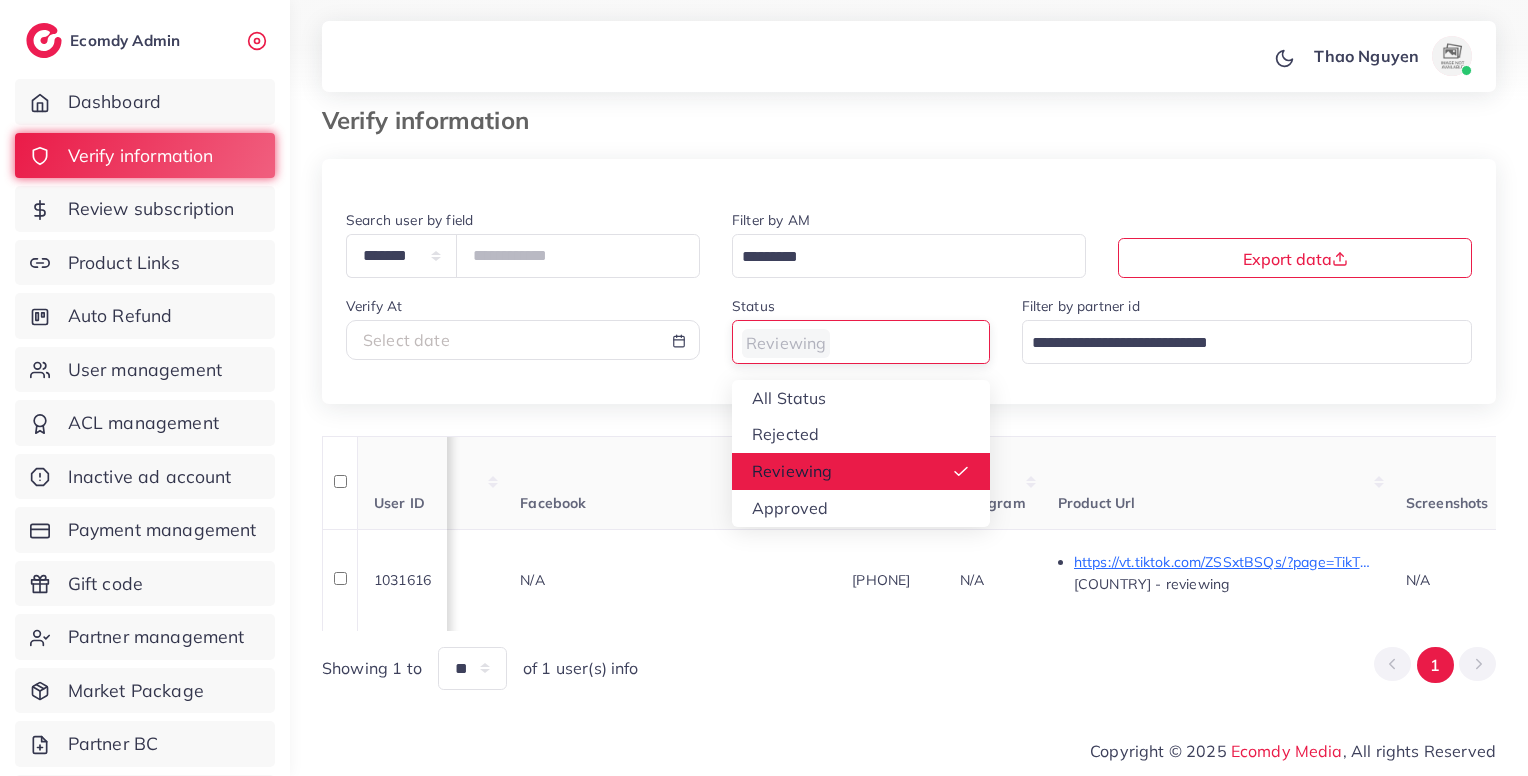 click at bounding box center [849, 343] 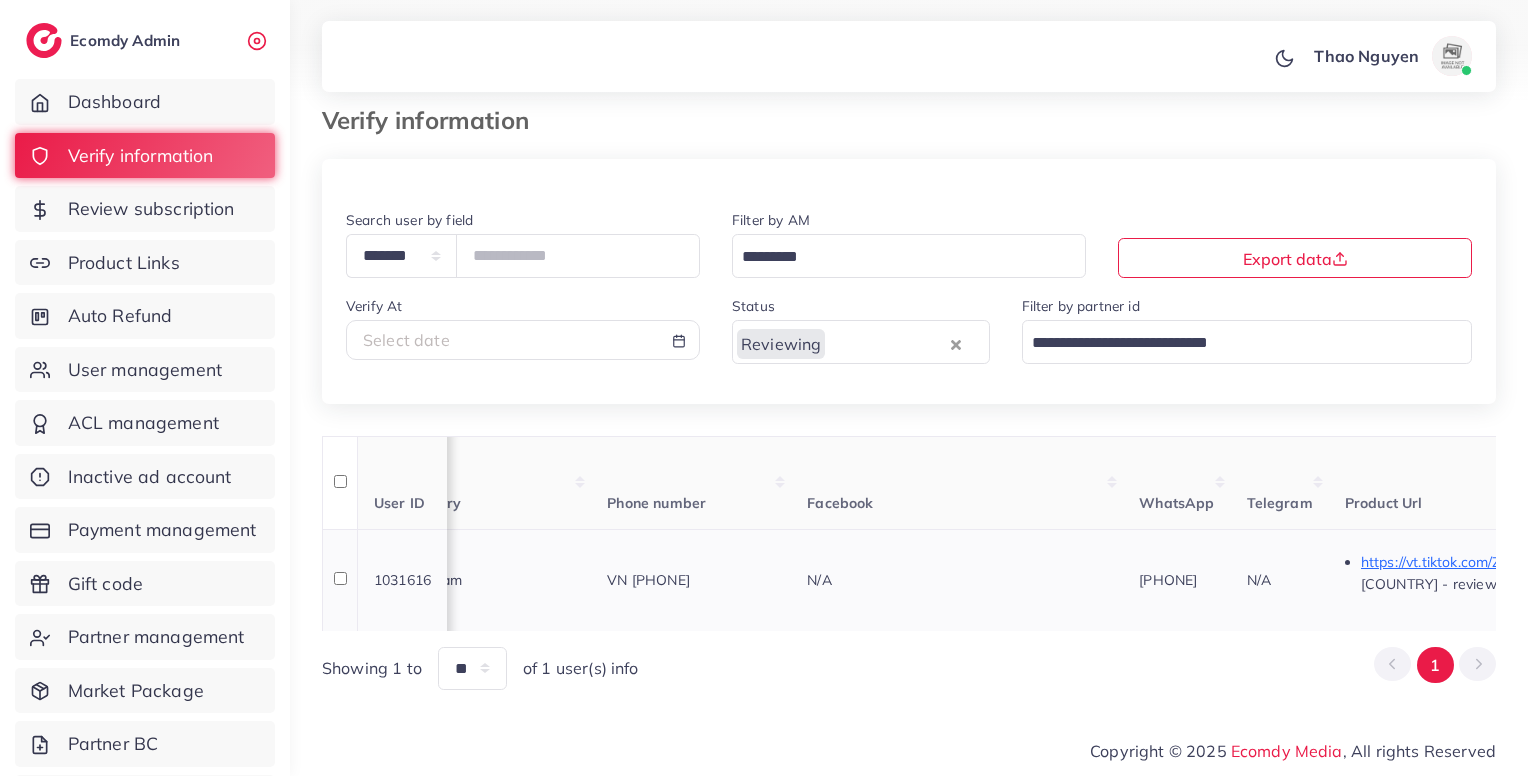 scroll, scrollTop: 0, scrollLeft: 0, axis: both 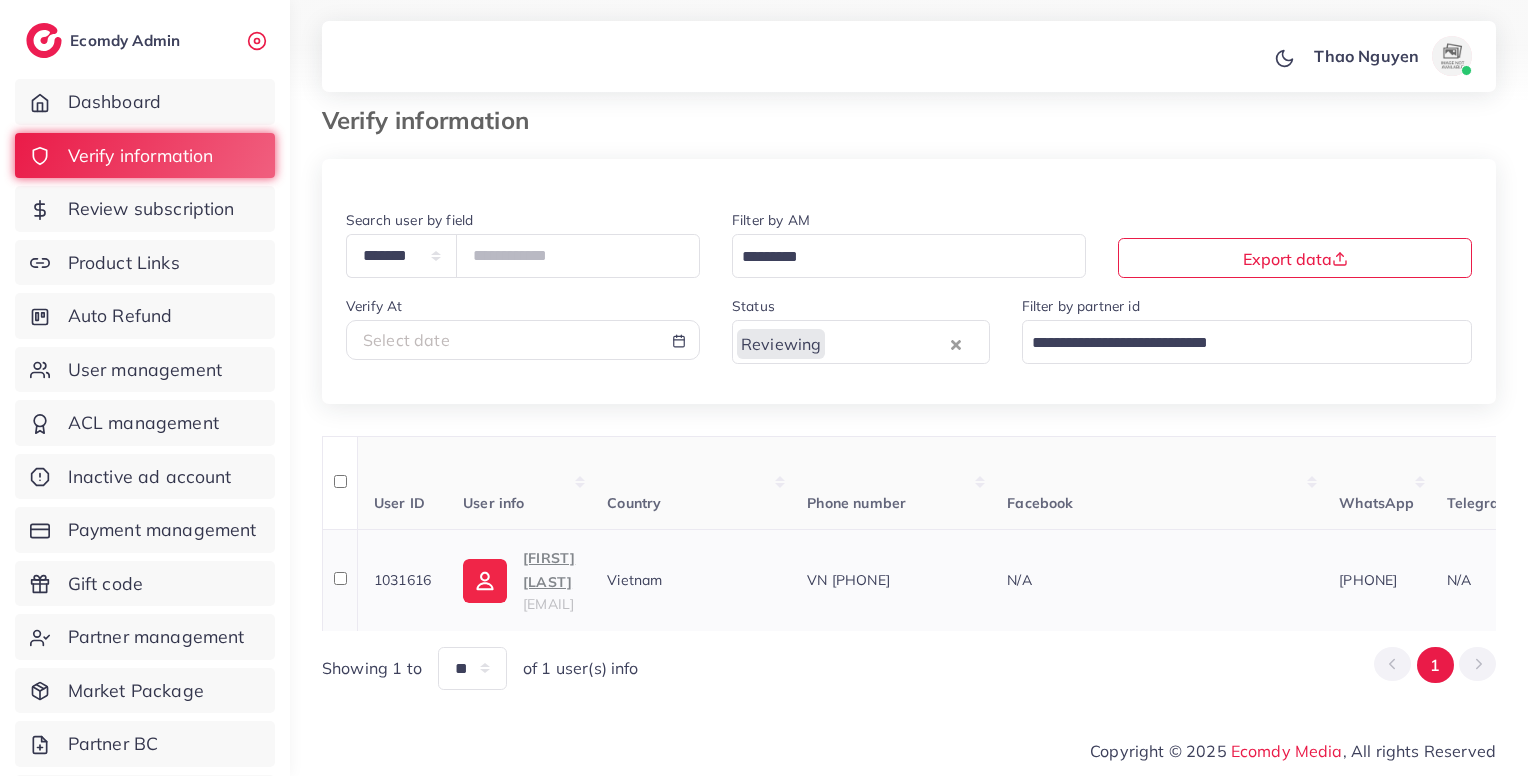 click on "1031616" at bounding box center [402, 580] 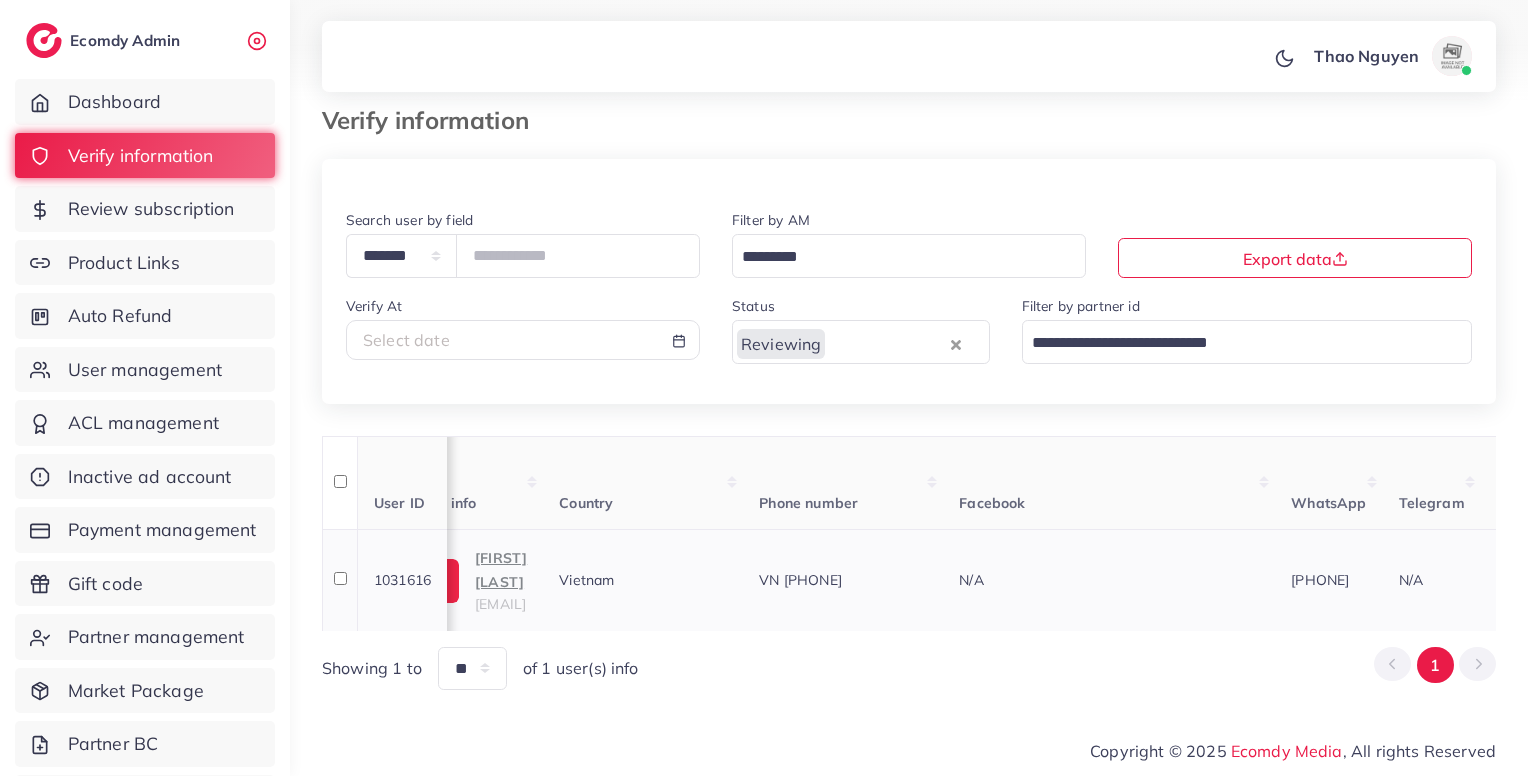 scroll, scrollTop: 0, scrollLeft: 43, axis: horizontal 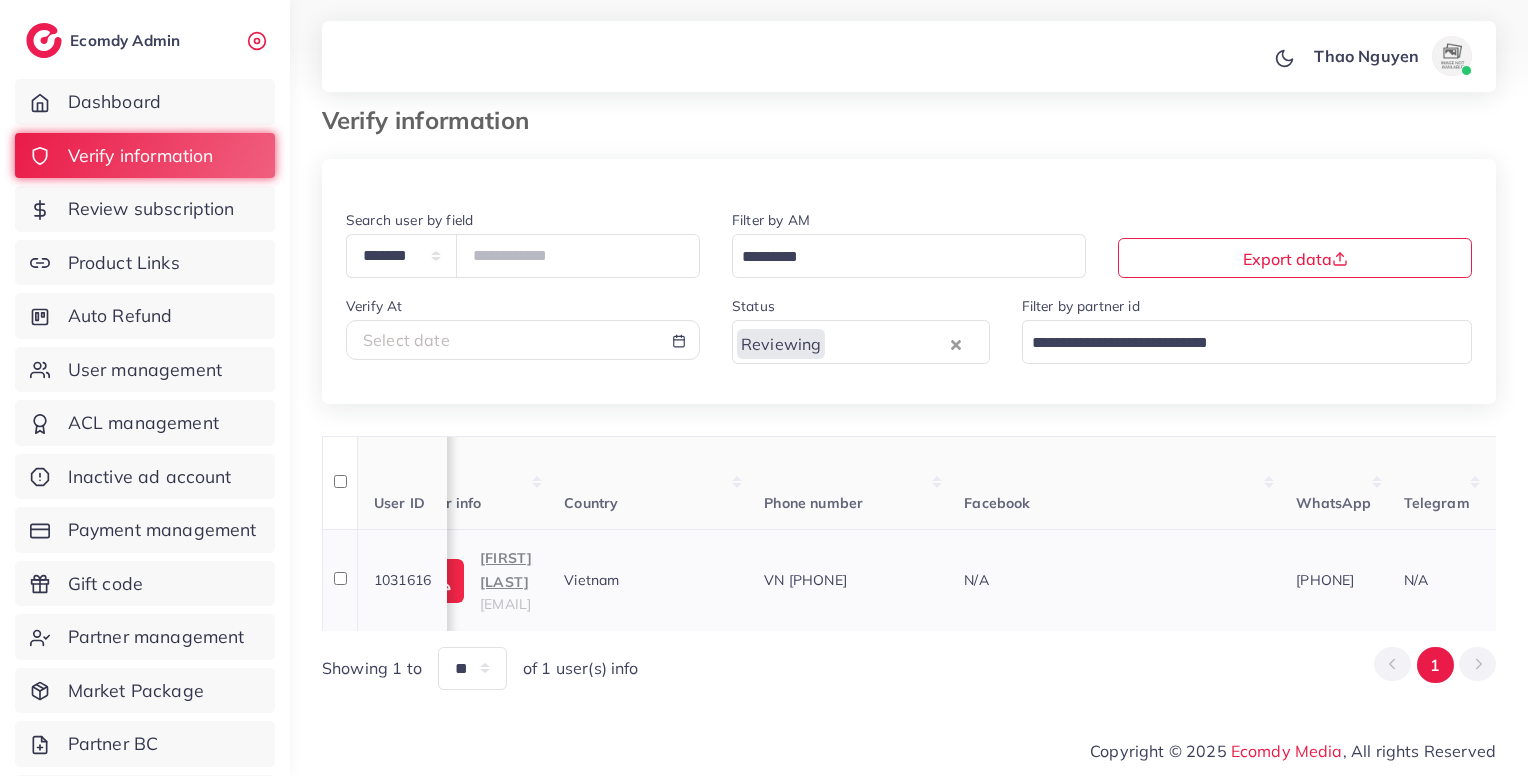 click on "N/A" at bounding box center [1114, 579] 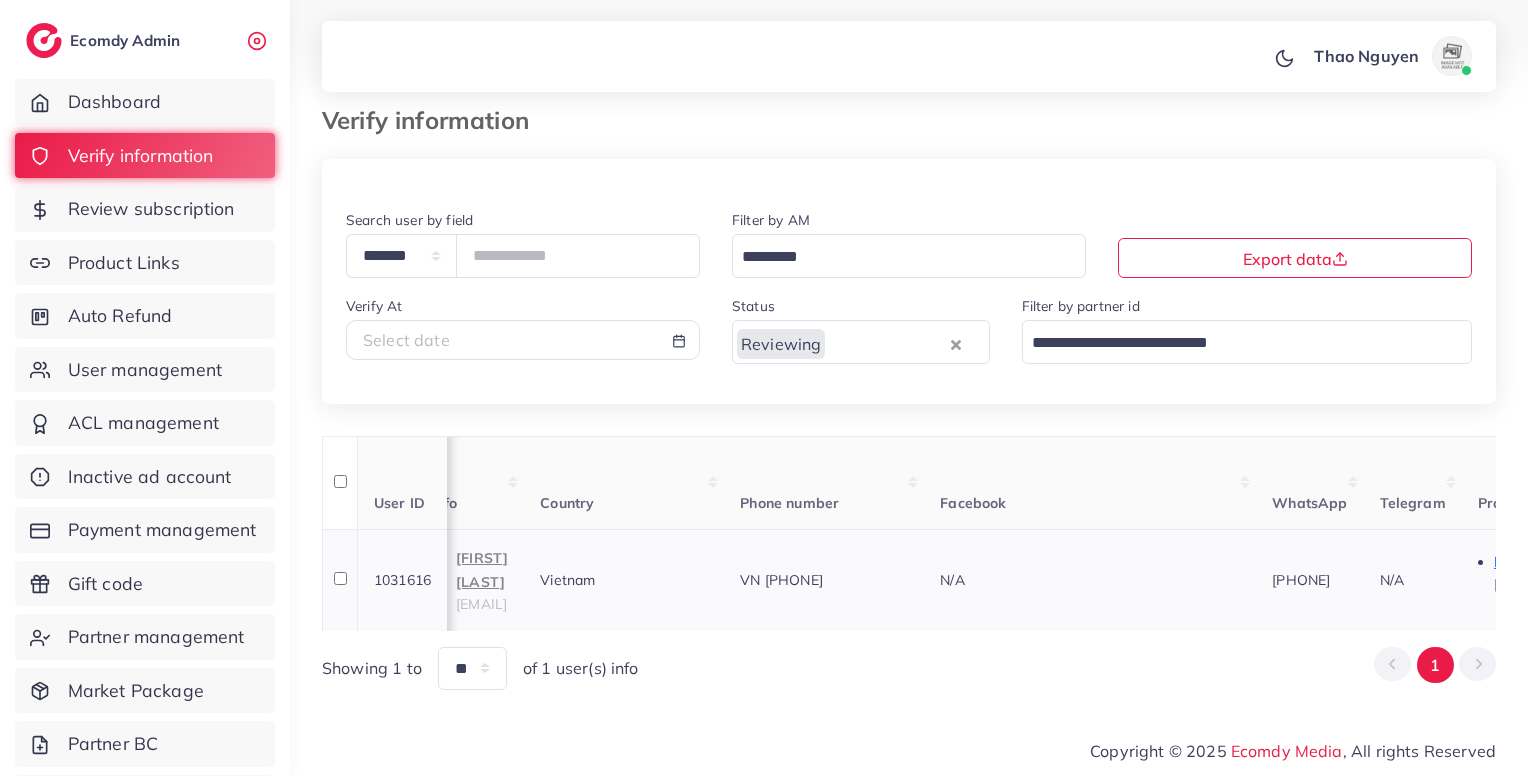 scroll, scrollTop: 0, scrollLeft: 80, axis: horizontal 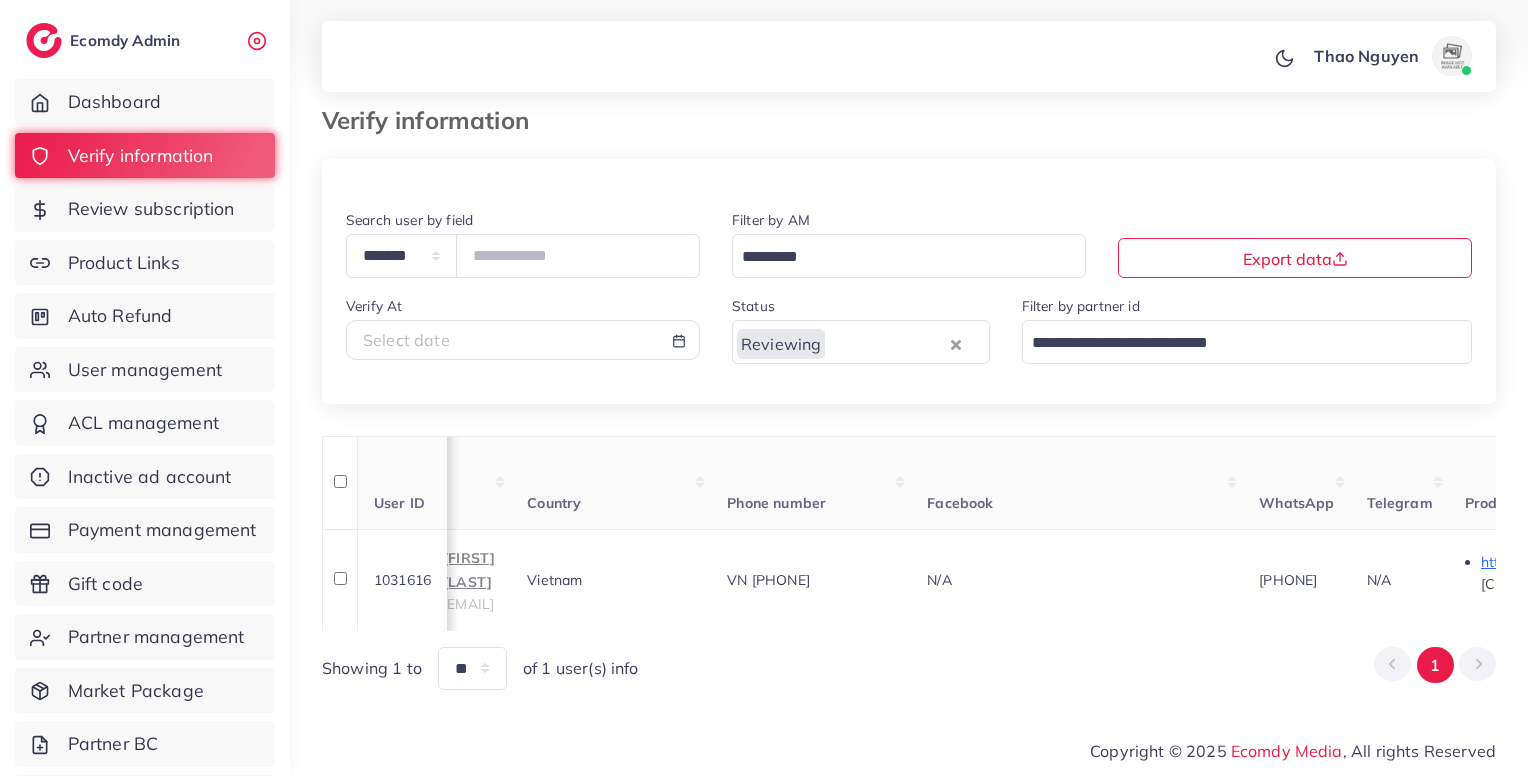 drag, startPoint x: 1132, startPoint y: 610, endPoint x: 1069, endPoint y: 308, distance: 308.50122 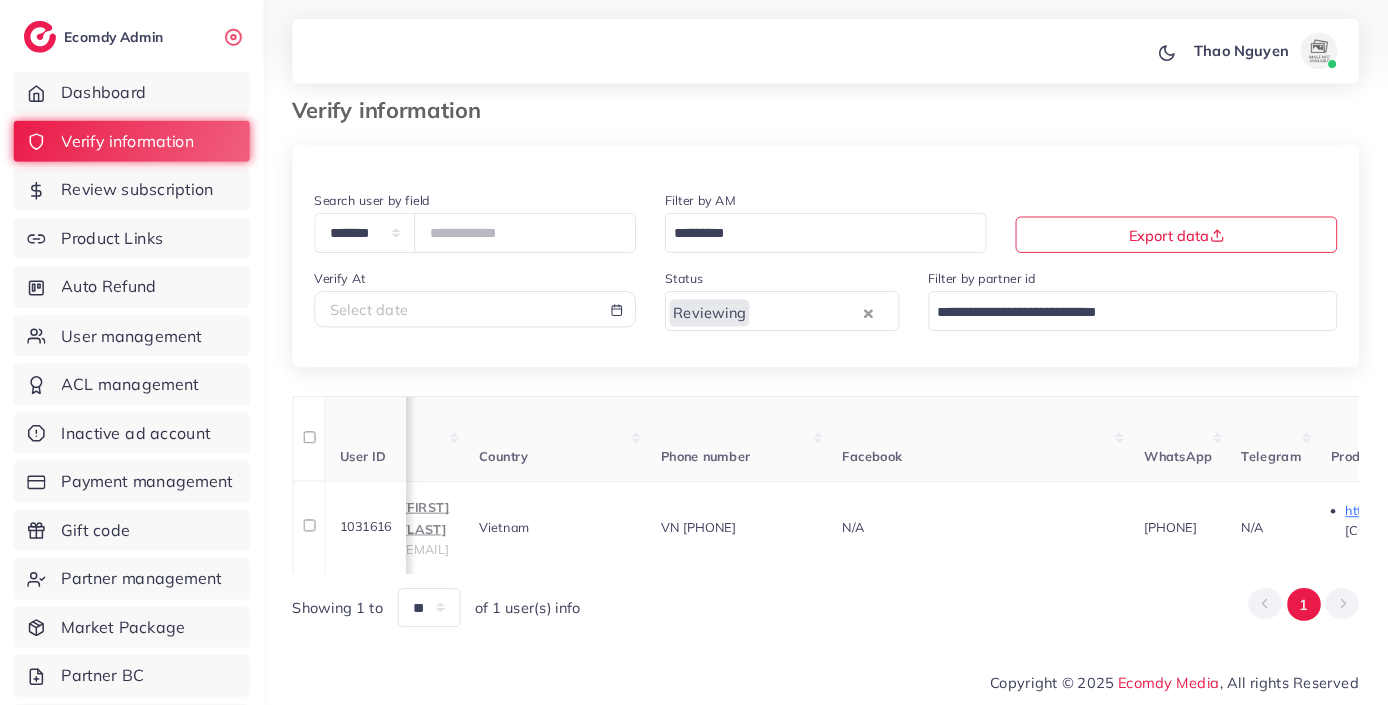 scroll, scrollTop: 18, scrollLeft: 0, axis: vertical 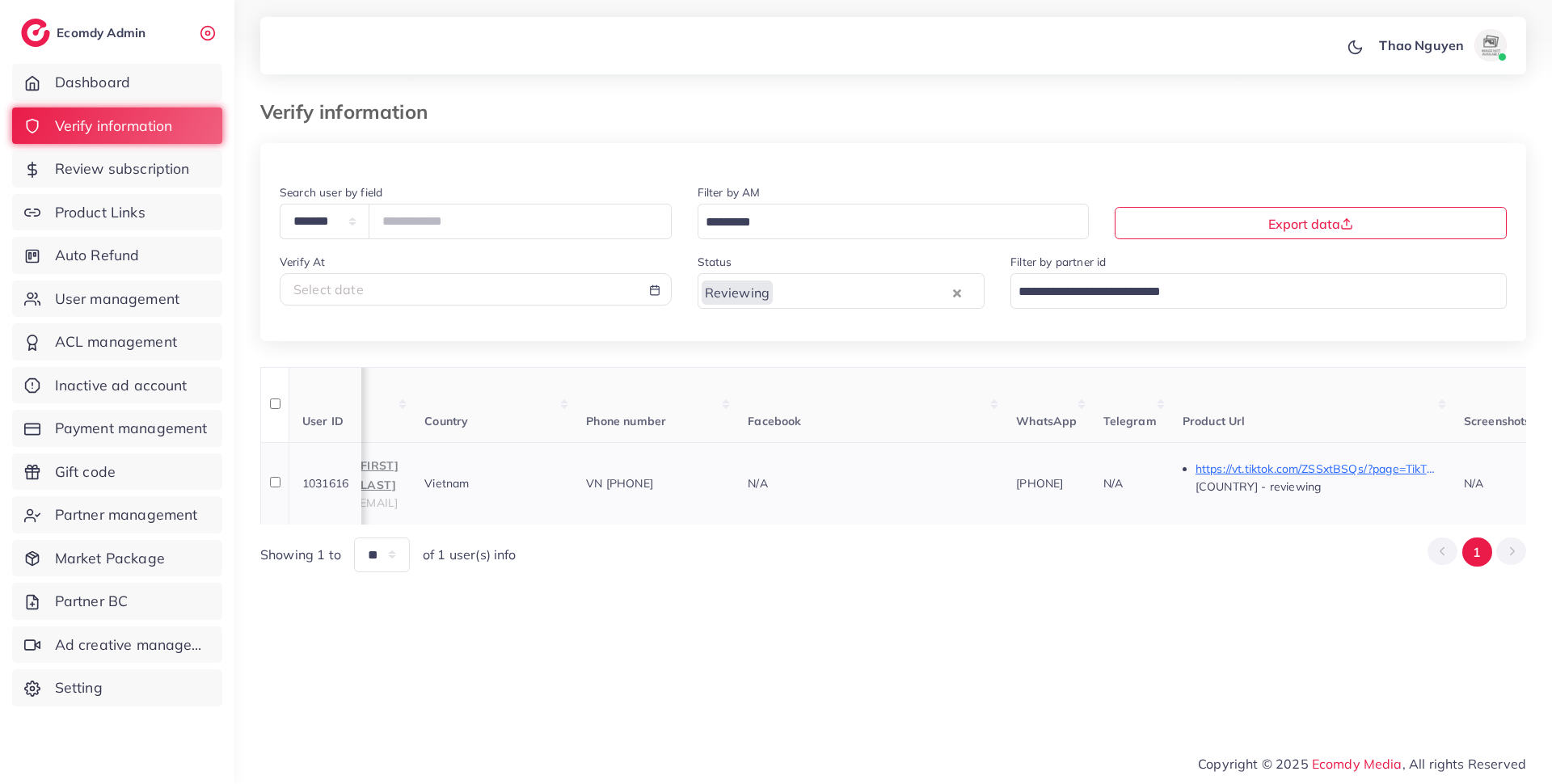 click on "N/A" at bounding box center (869, 483) 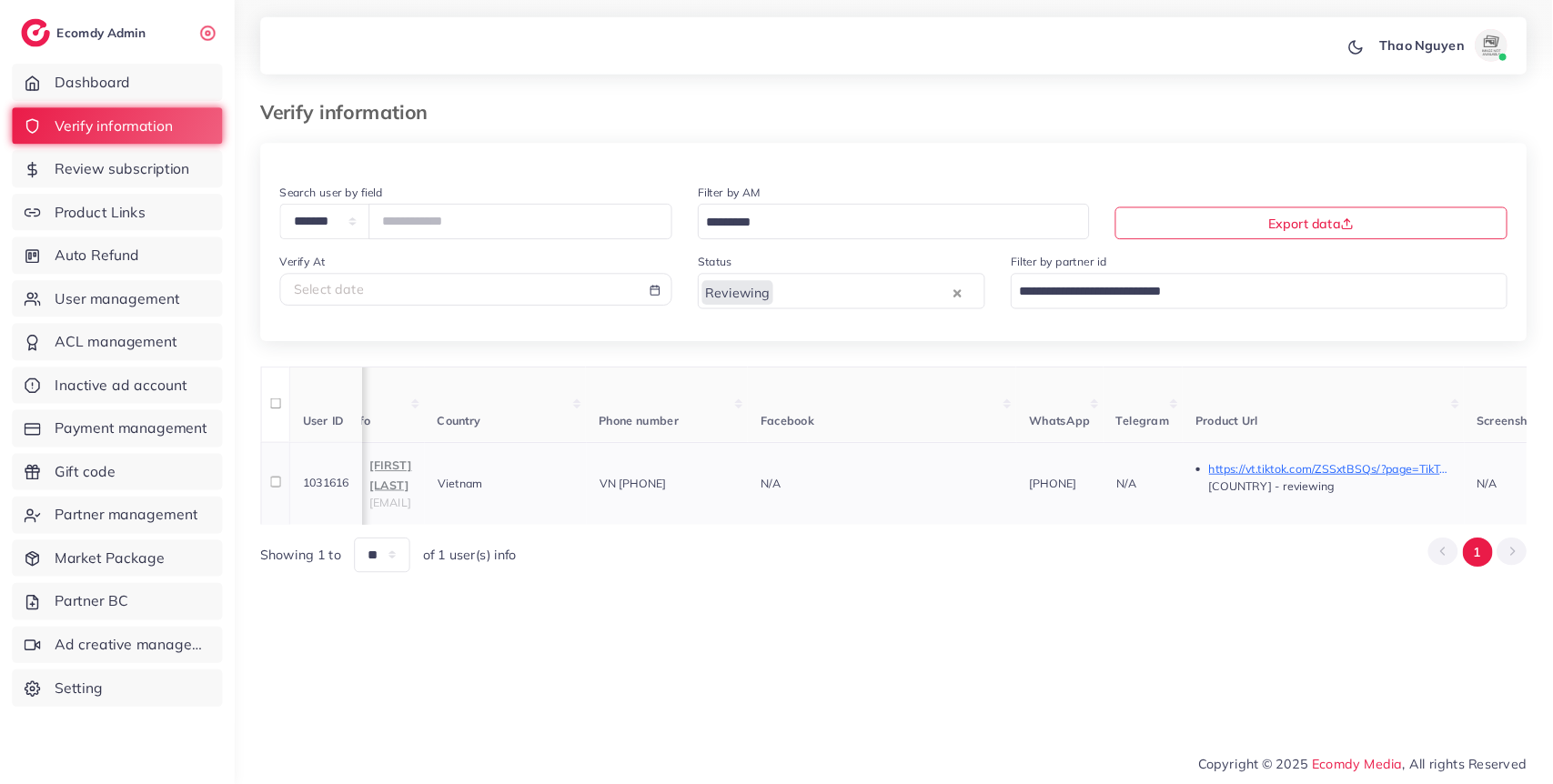 scroll, scrollTop: 0, scrollLeft: 63, axis: horizontal 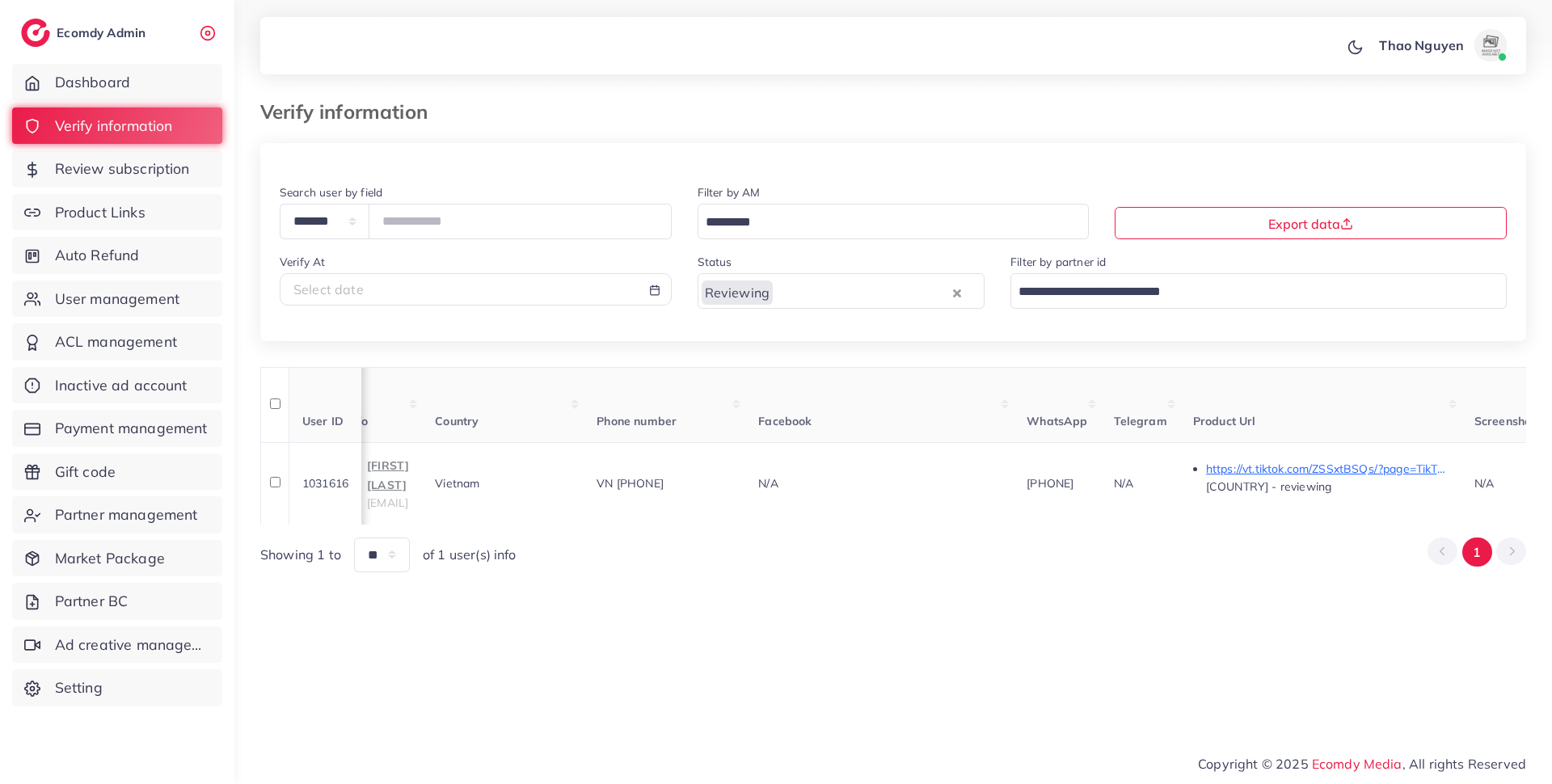 click on "1031616   [FIRST] [LAST]  [EMAIL]  [COUNTRY]   VN [PHONE]   N/A   [PHONE]   N/A   https://vt.tiktok.com/ZSSxtBSQs/?page=TikTokShop   [COUNTRY] - reviewing   N/A   regular_1   N/A   [DATE], [TIME]   reviewing   N/A  N/A [DATE], [TIME]   N/A  Approve Reject Assign to AM          Showing 1 to  ** ** ** ***  of 1 user(s) info  1  Reject reason   Reason                                     Submit  Assign To AM  Email AM            Loading...      Assign To AM" at bounding box center [893, 370] 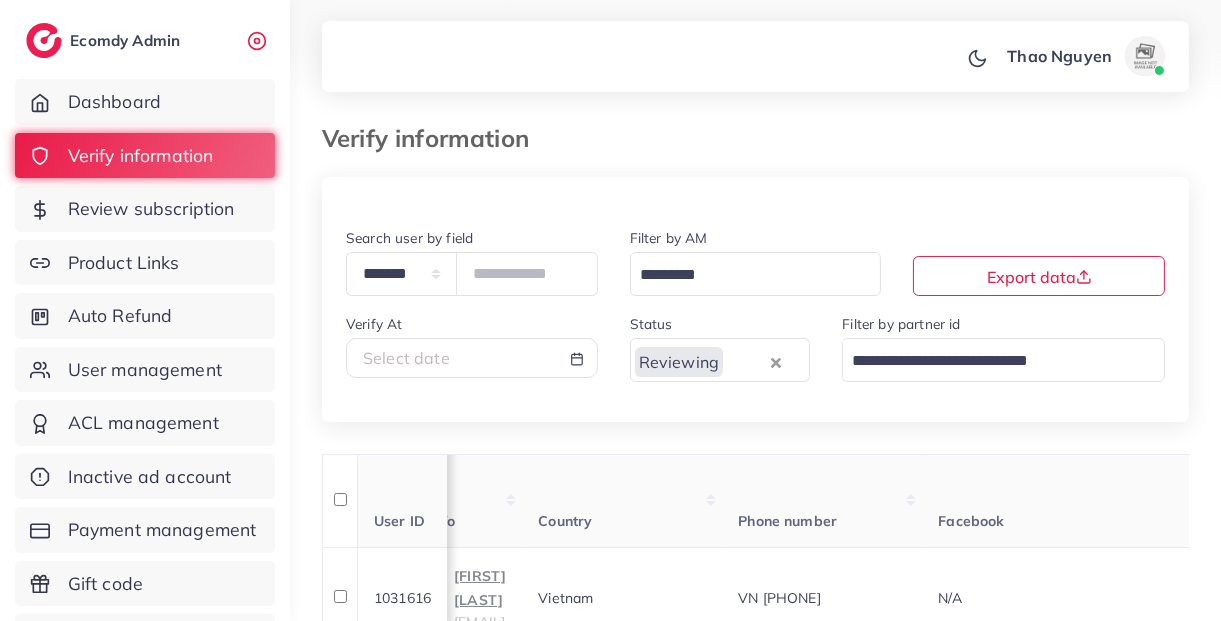 scroll, scrollTop: 0, scrollLeft: 69, axis: horizontal 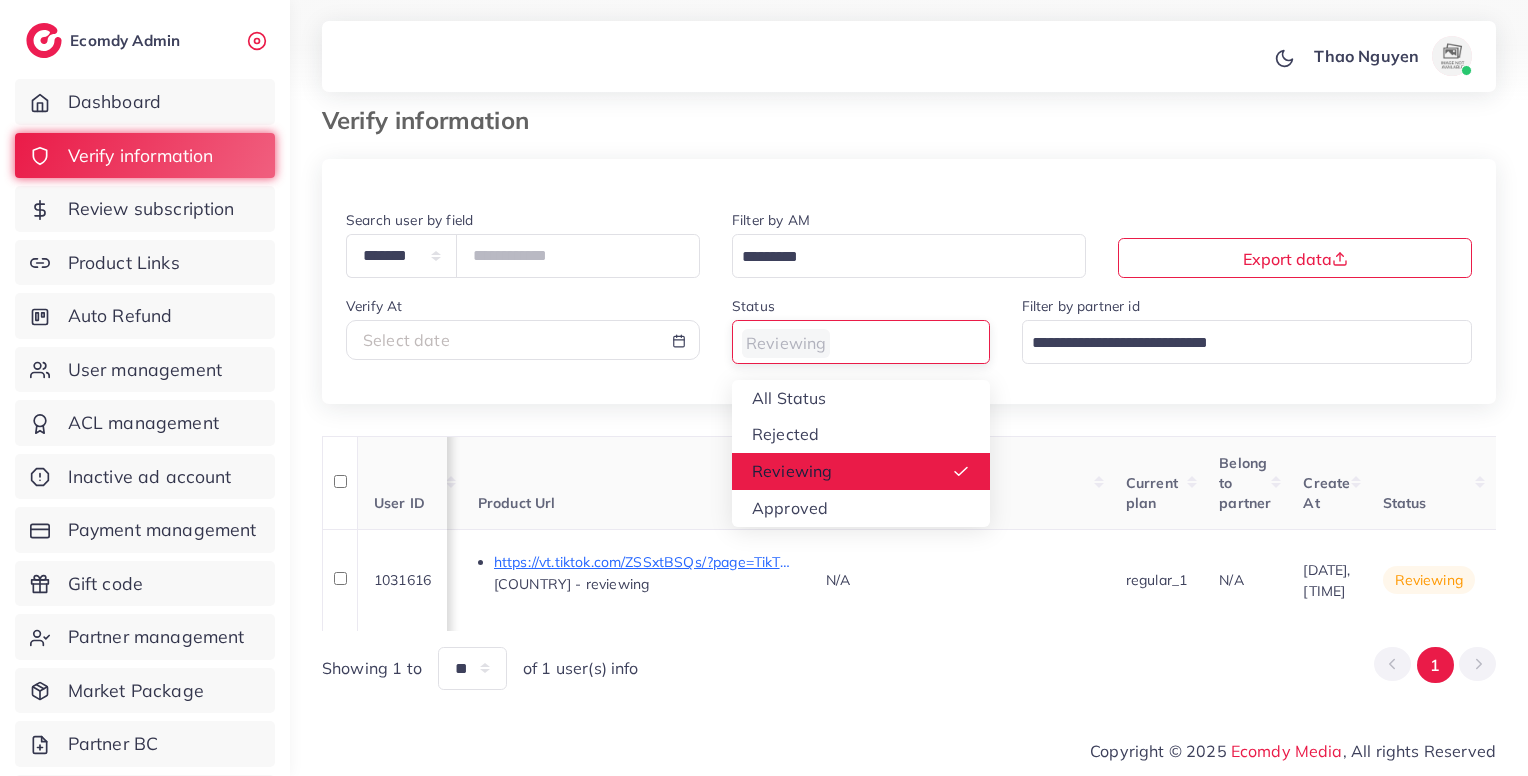 click on "Reviewing
Loading..." at bounding box center (861, 341) 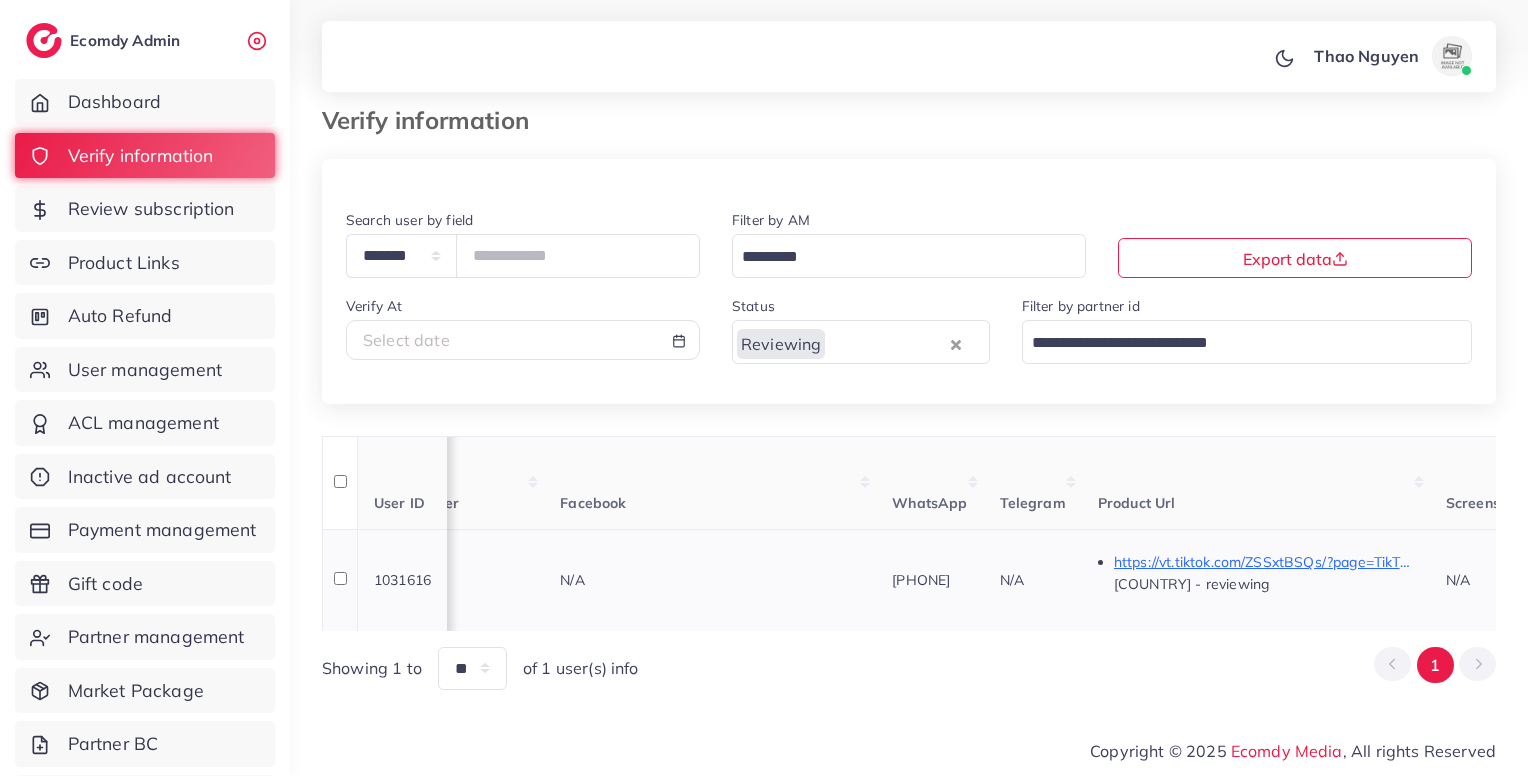 scroll, scrollTop: 0, scrollLeft: 0, axis: both 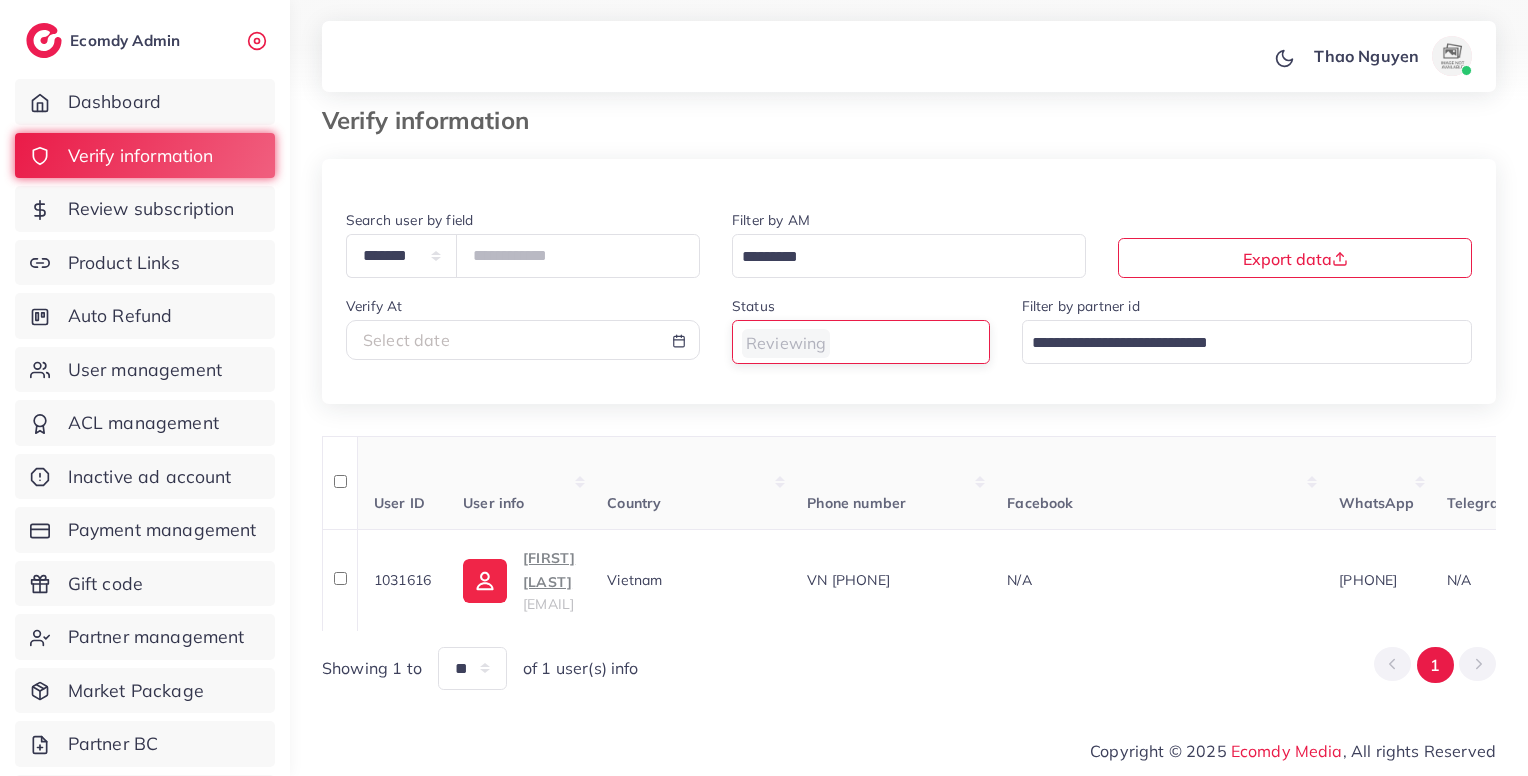 click at bounding box center (849, 343) 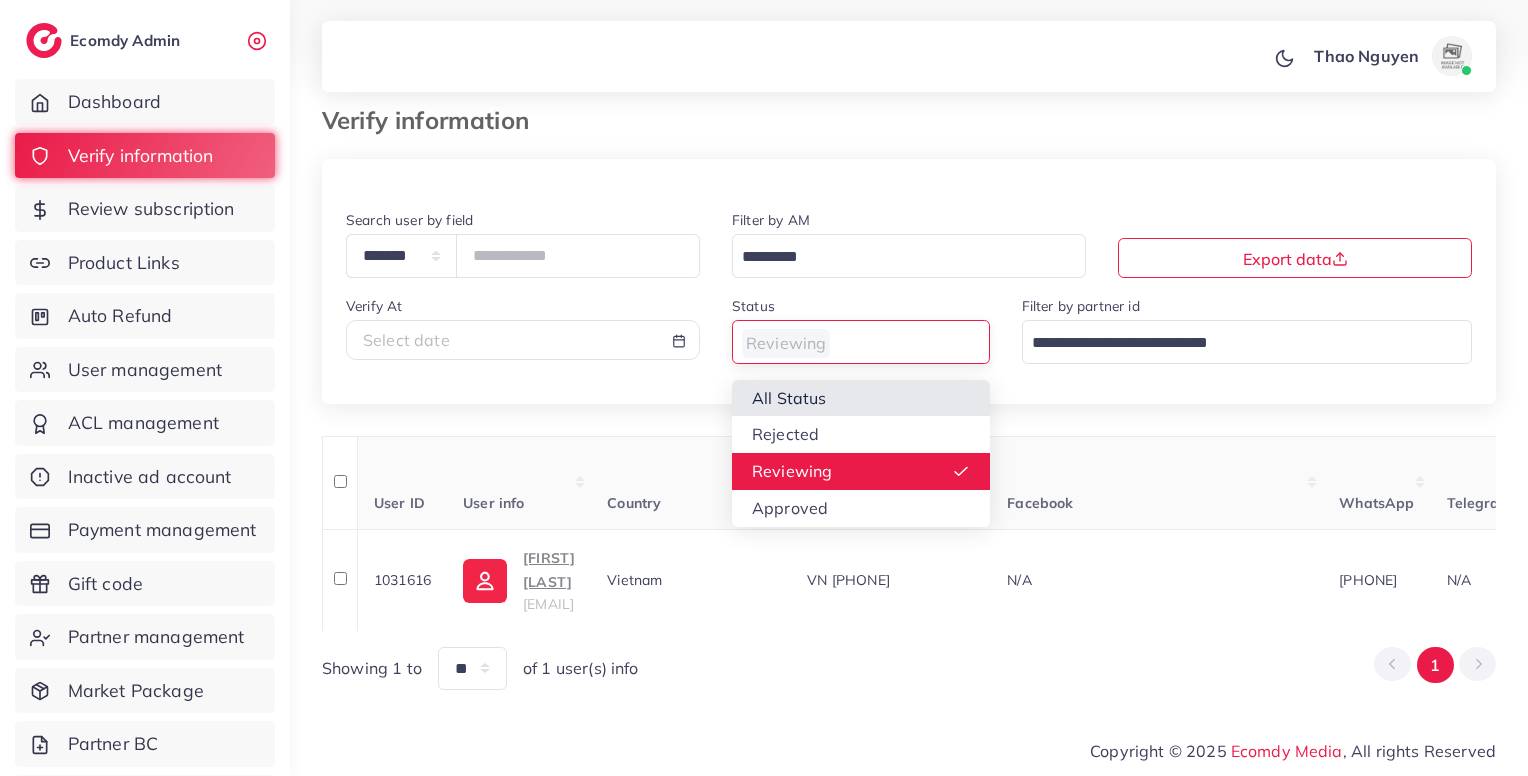 scroll, scrollTop: 0, scrollLeft: 0, axis: both 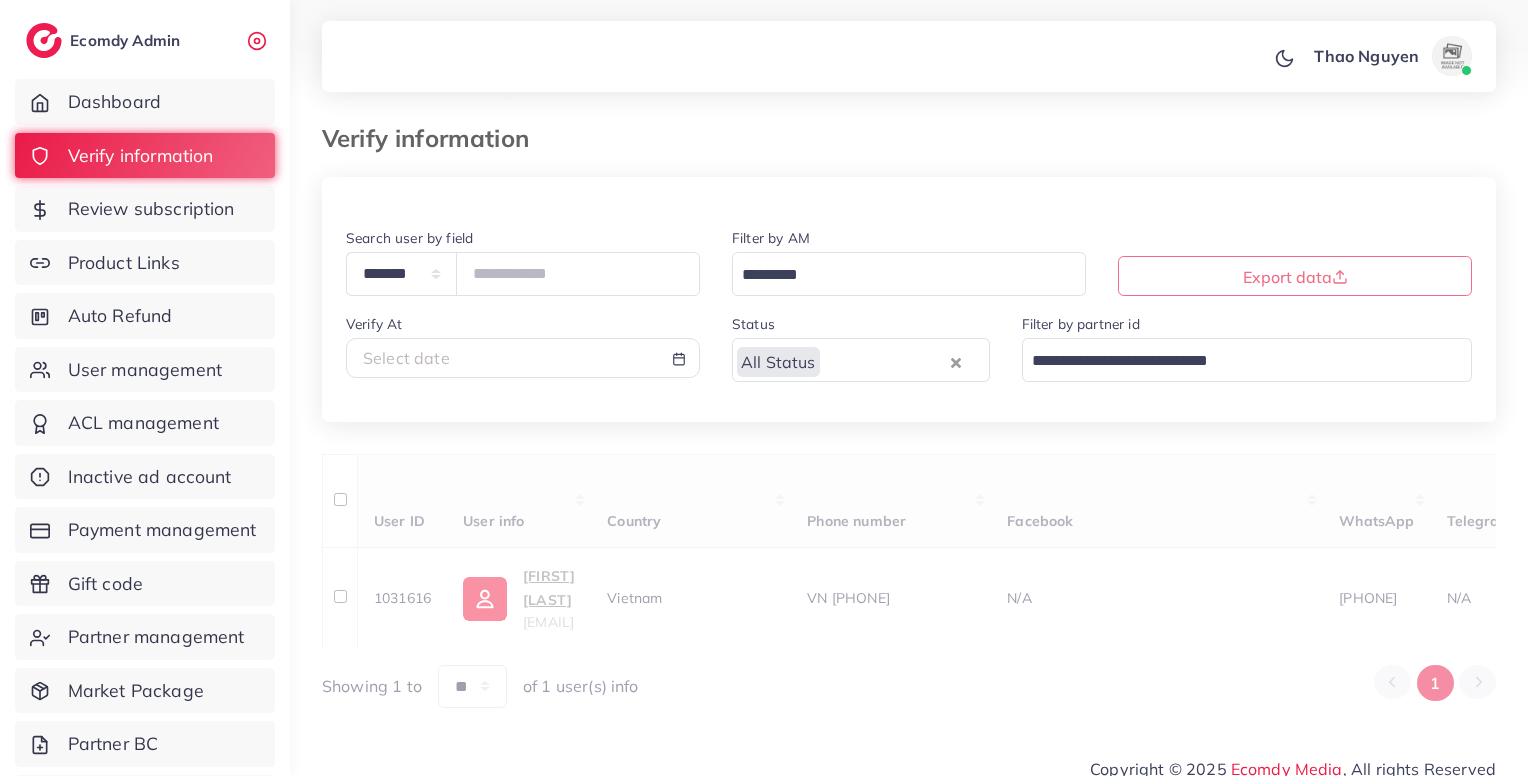 click on "**********" at bounding box center [909, 324] 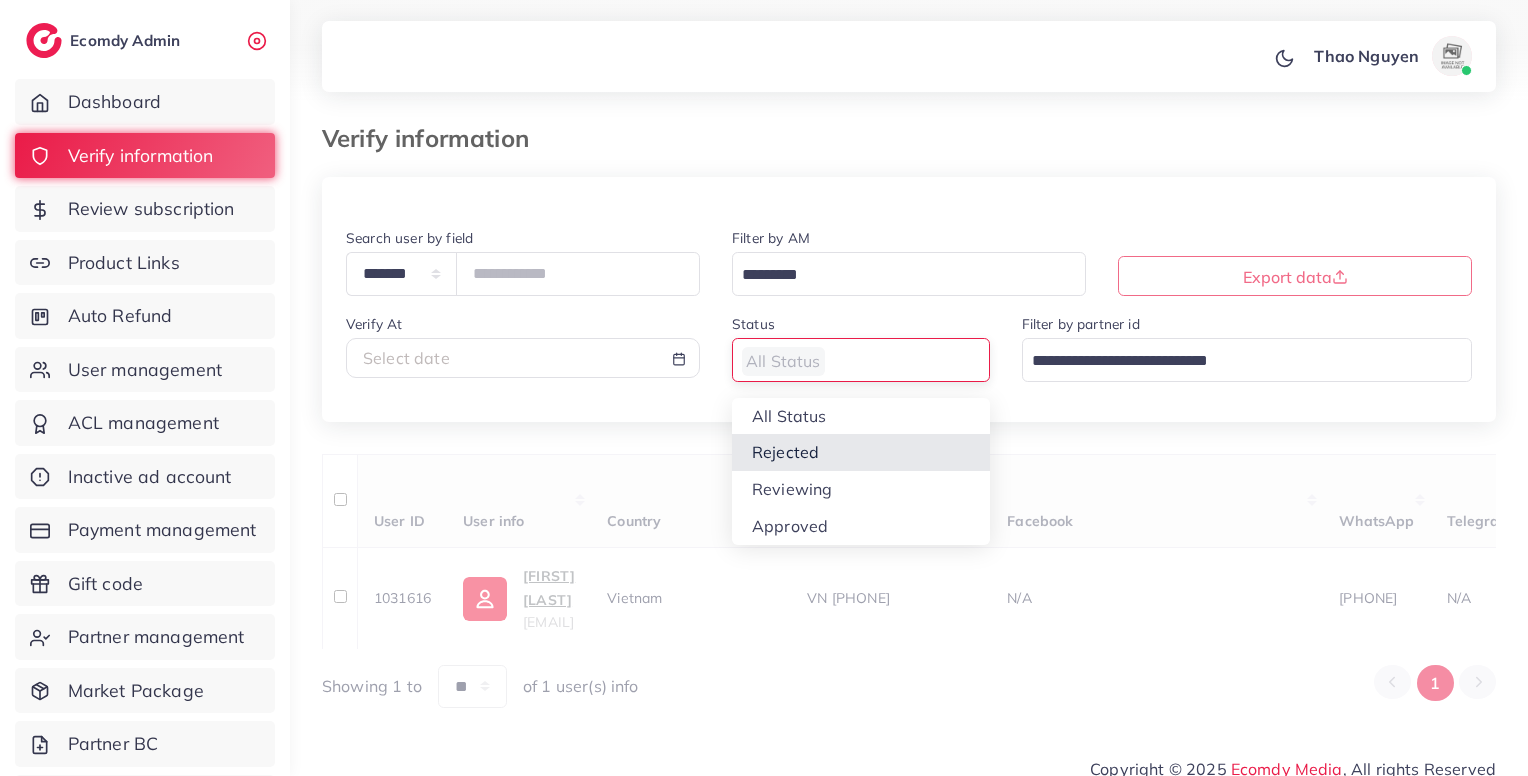 drag, startPoint x: 882, startPoint y: 370, endPoint x: 812, endPoint y: 494, distance: 142.39381 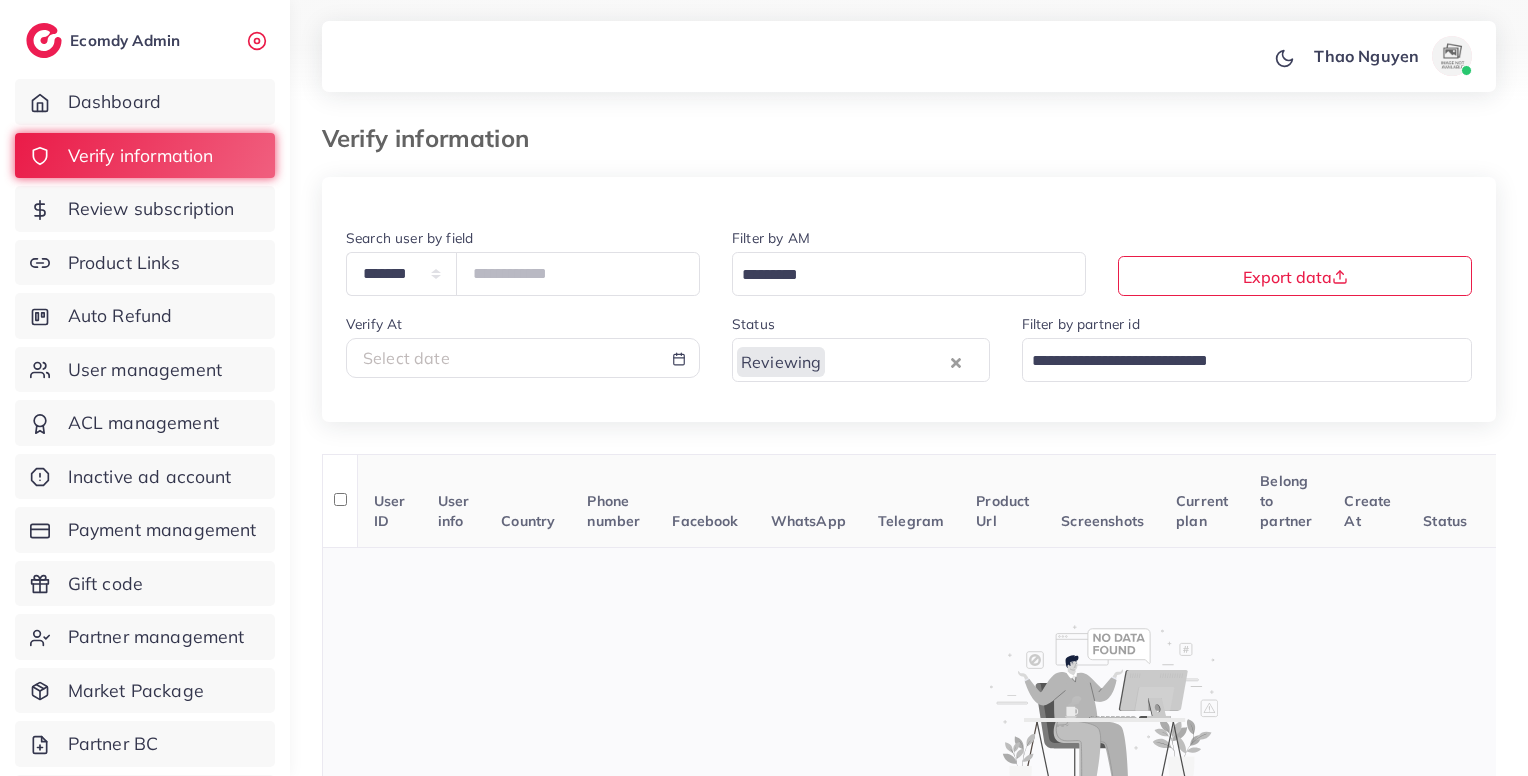 scroll, scrollTop: 180, scrollLeft: 0, axis: vertical 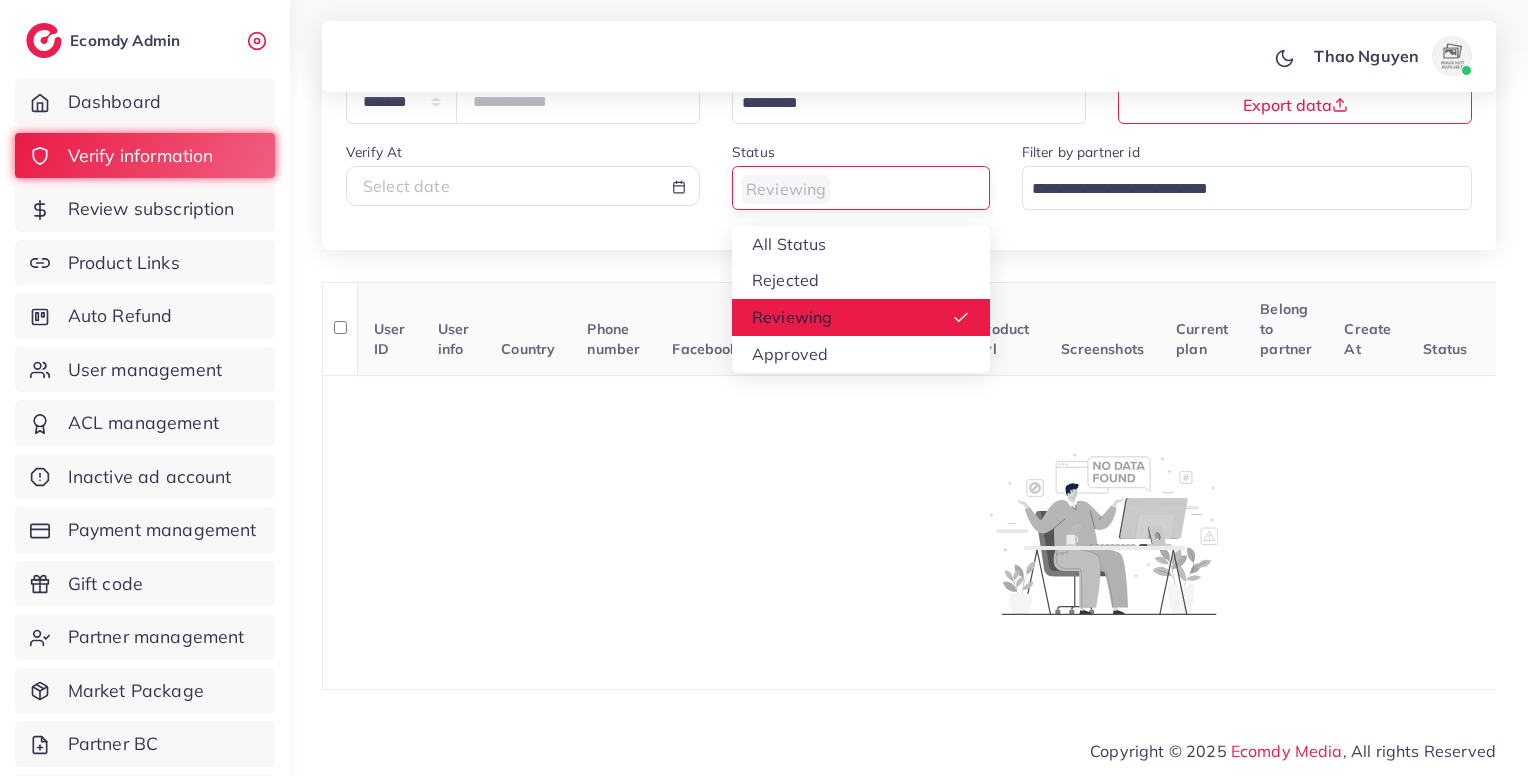 click at bounding box center [849, 189] 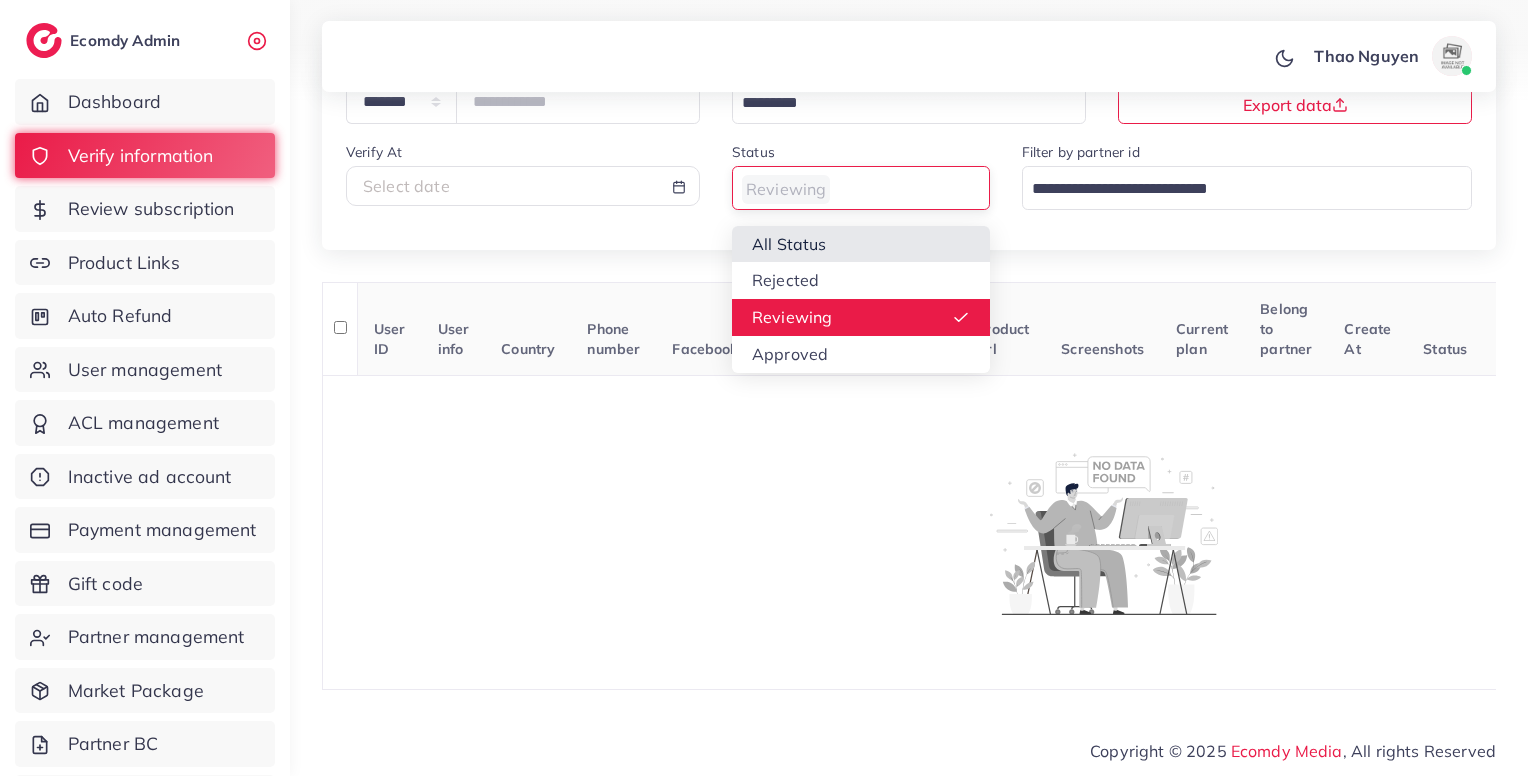 scroll, scrollTop: 0, scrollLeft: 0, axis: both 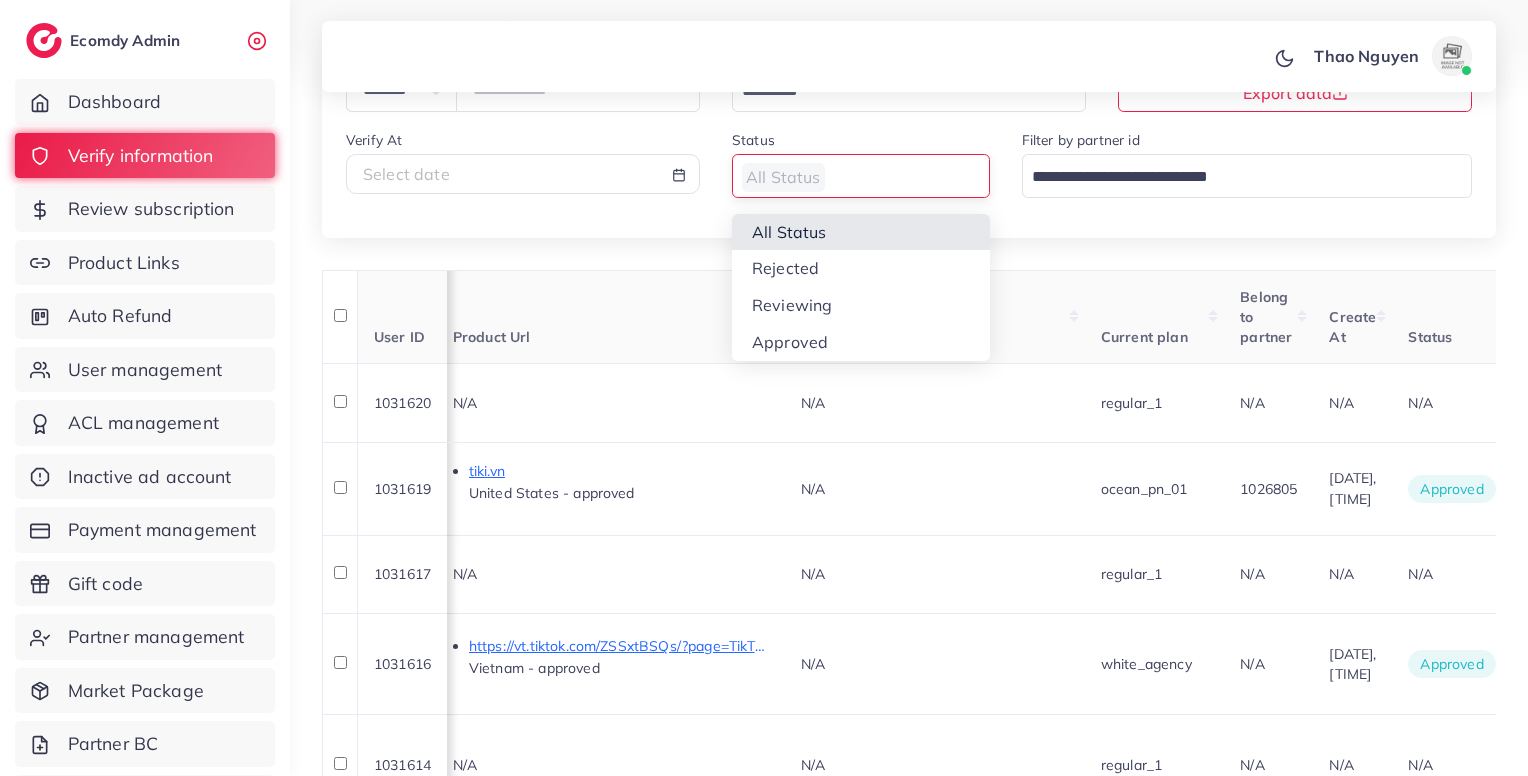 click on "All Status
Loading..." at bounding box center (861, 175) 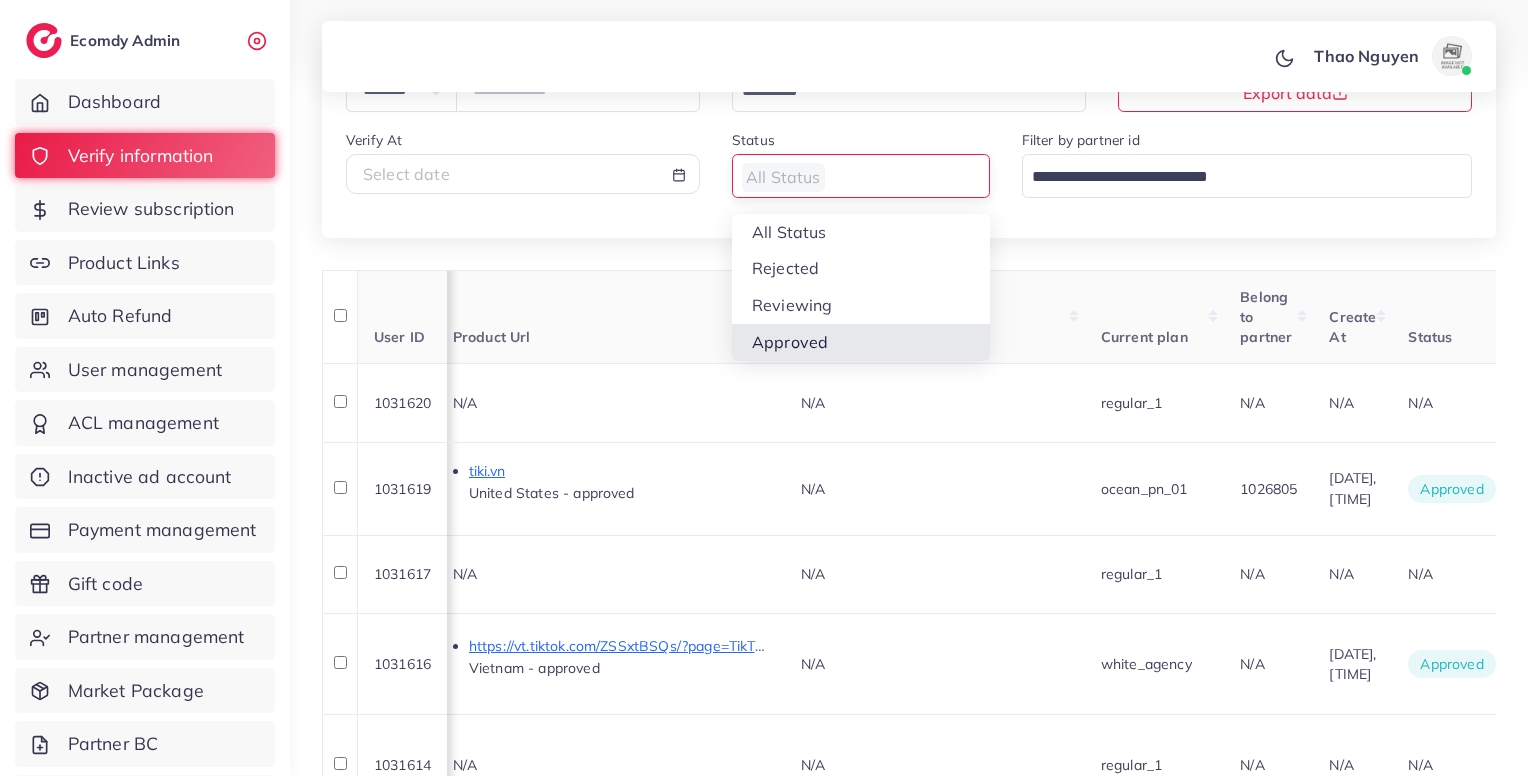 scroll, scrollTop: 0, scrollLeft: 0, axis: both 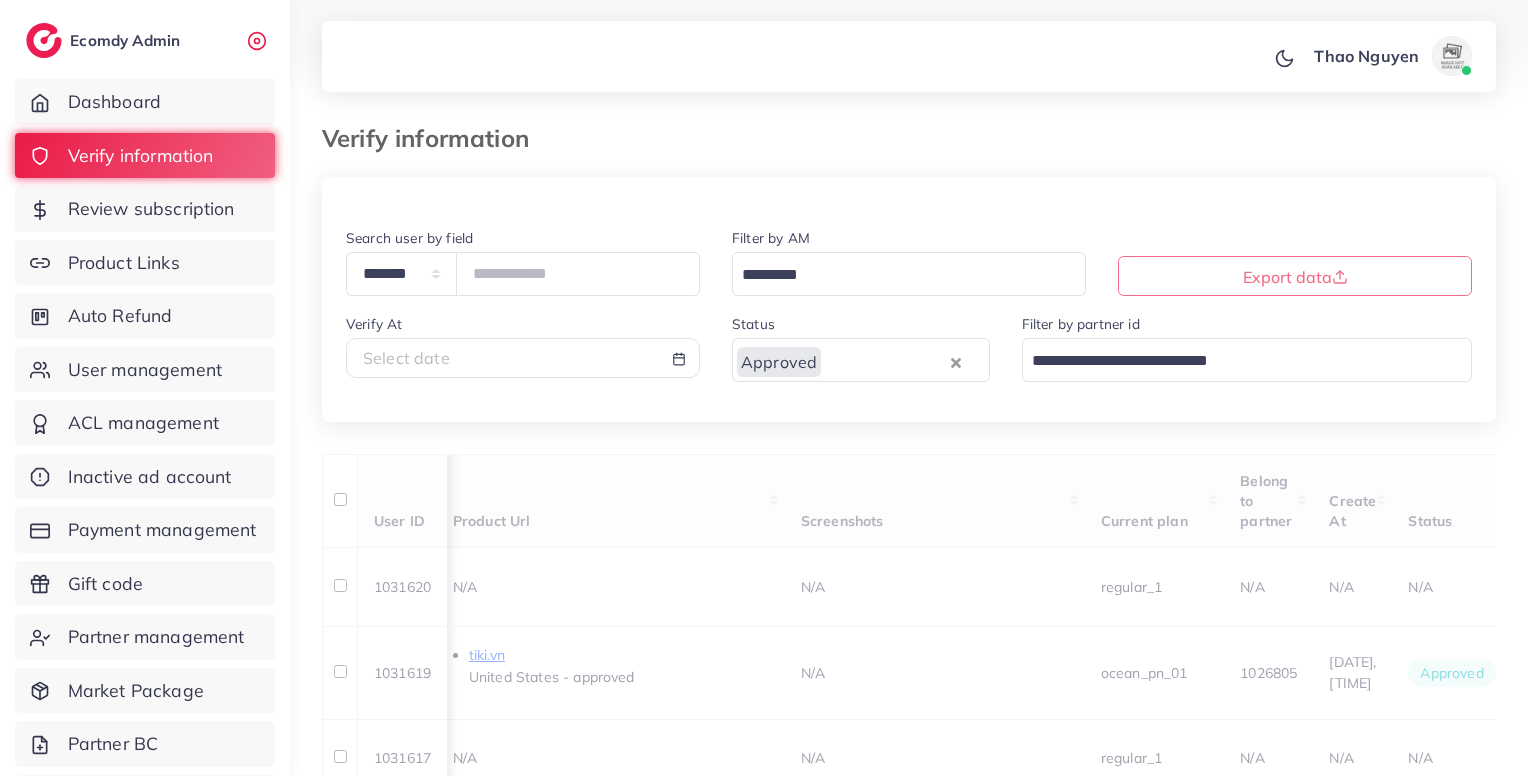 click on "Status
Approved
Loading...
All Status
Rejected
Reviewing
Approved" at bounding box center (861, 347) 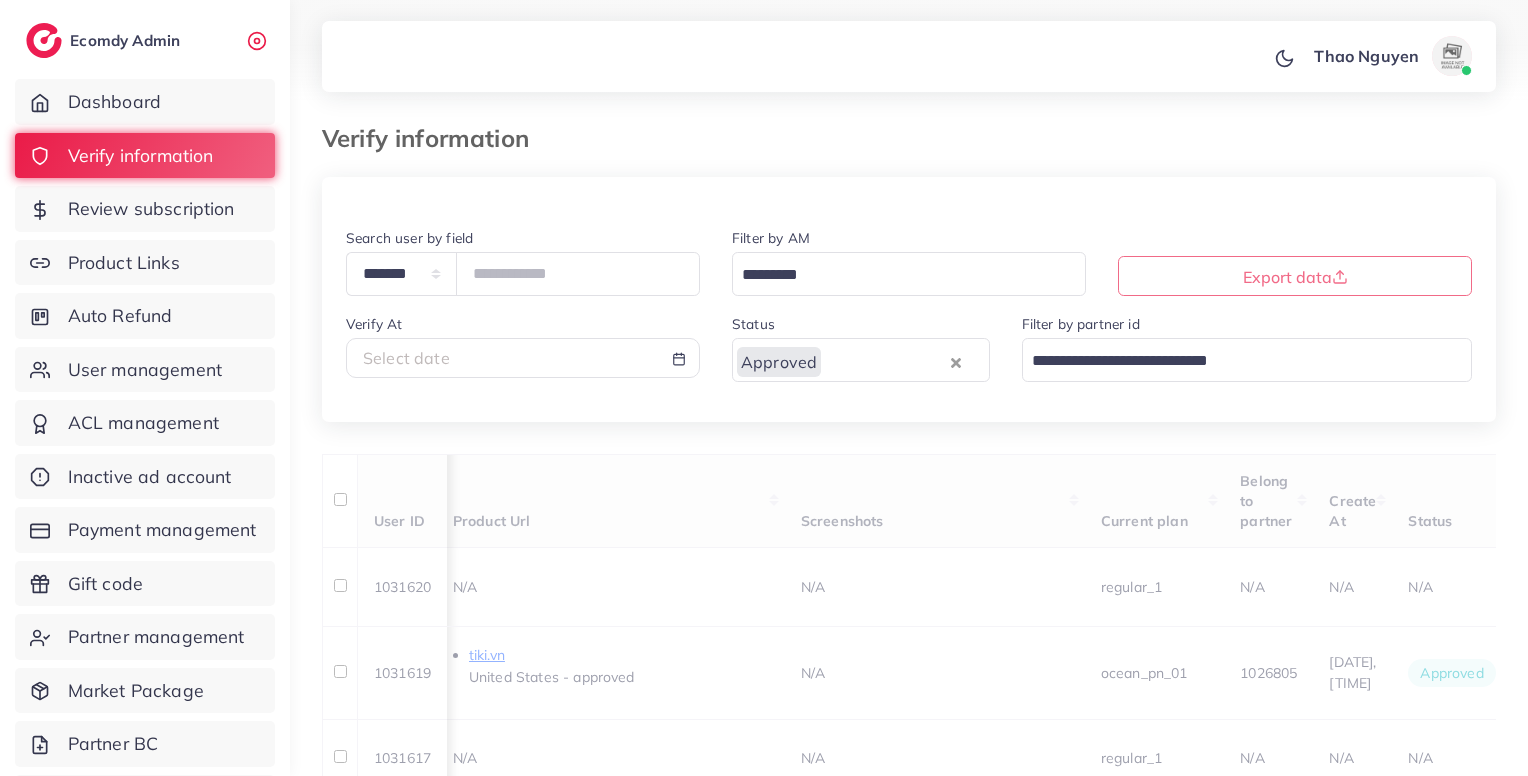 click on "Select date" at bounding box center [523, 358] 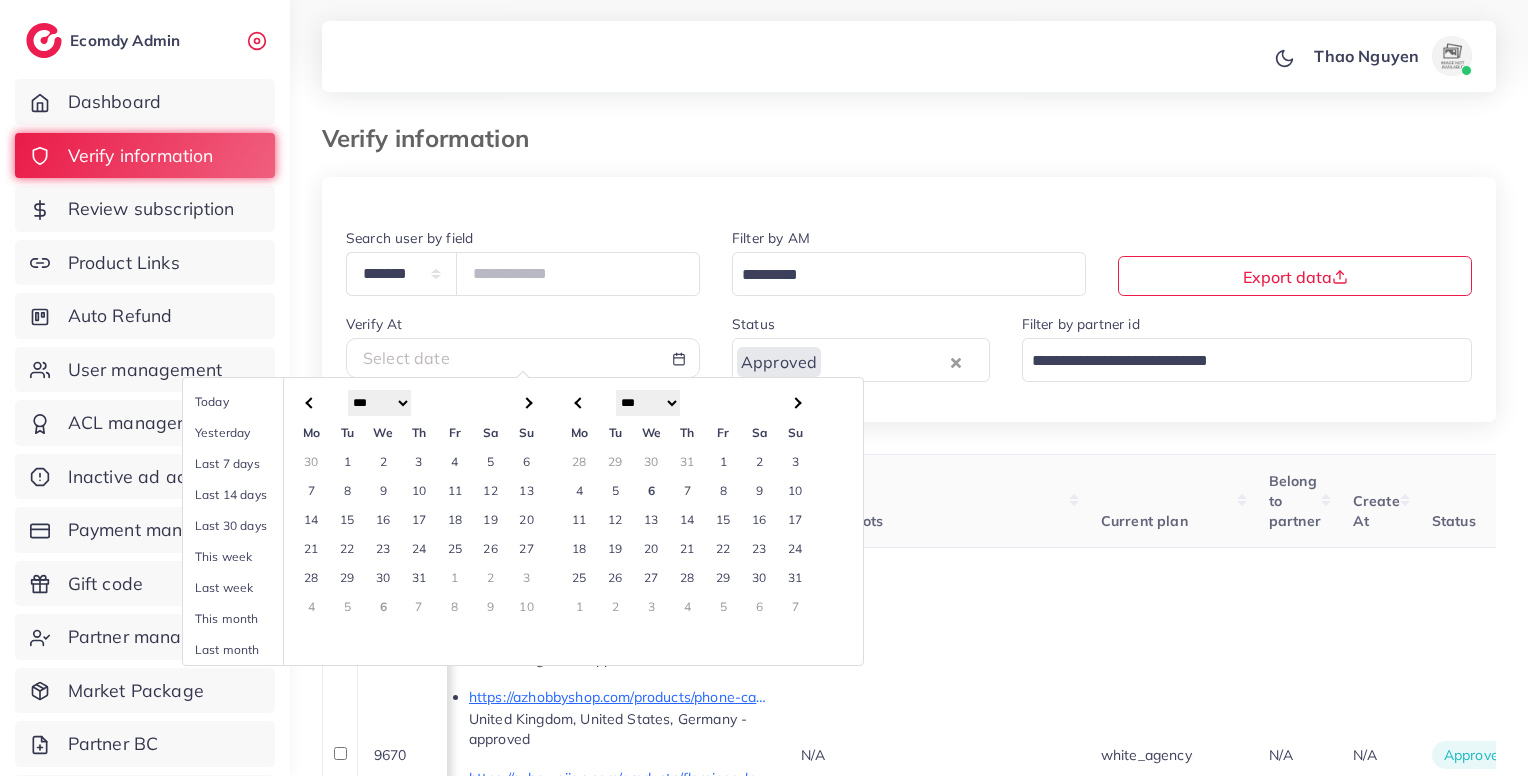 click on "6" at bounding box center [652, 490] 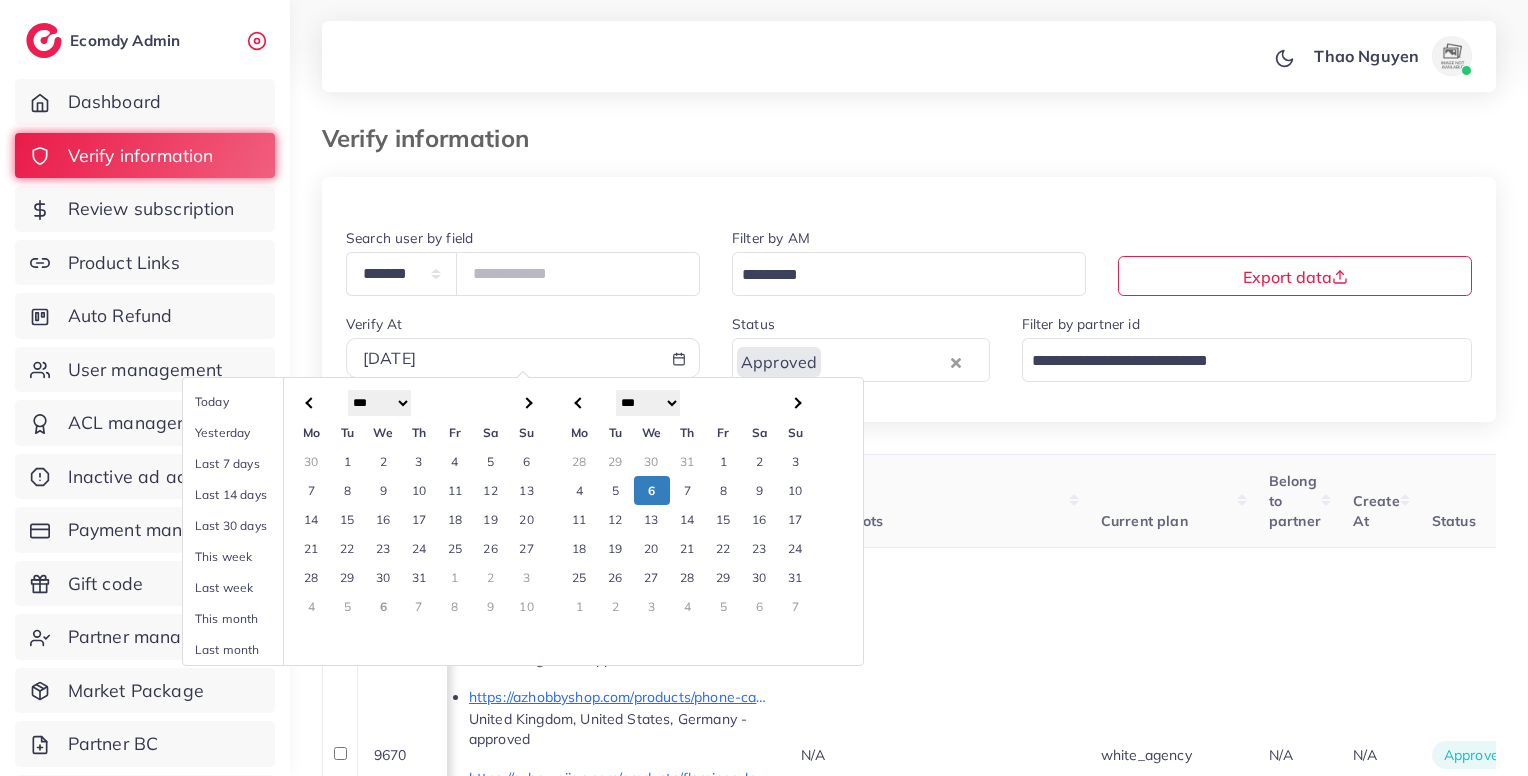 click on "6" at bounding box center (652, 490) 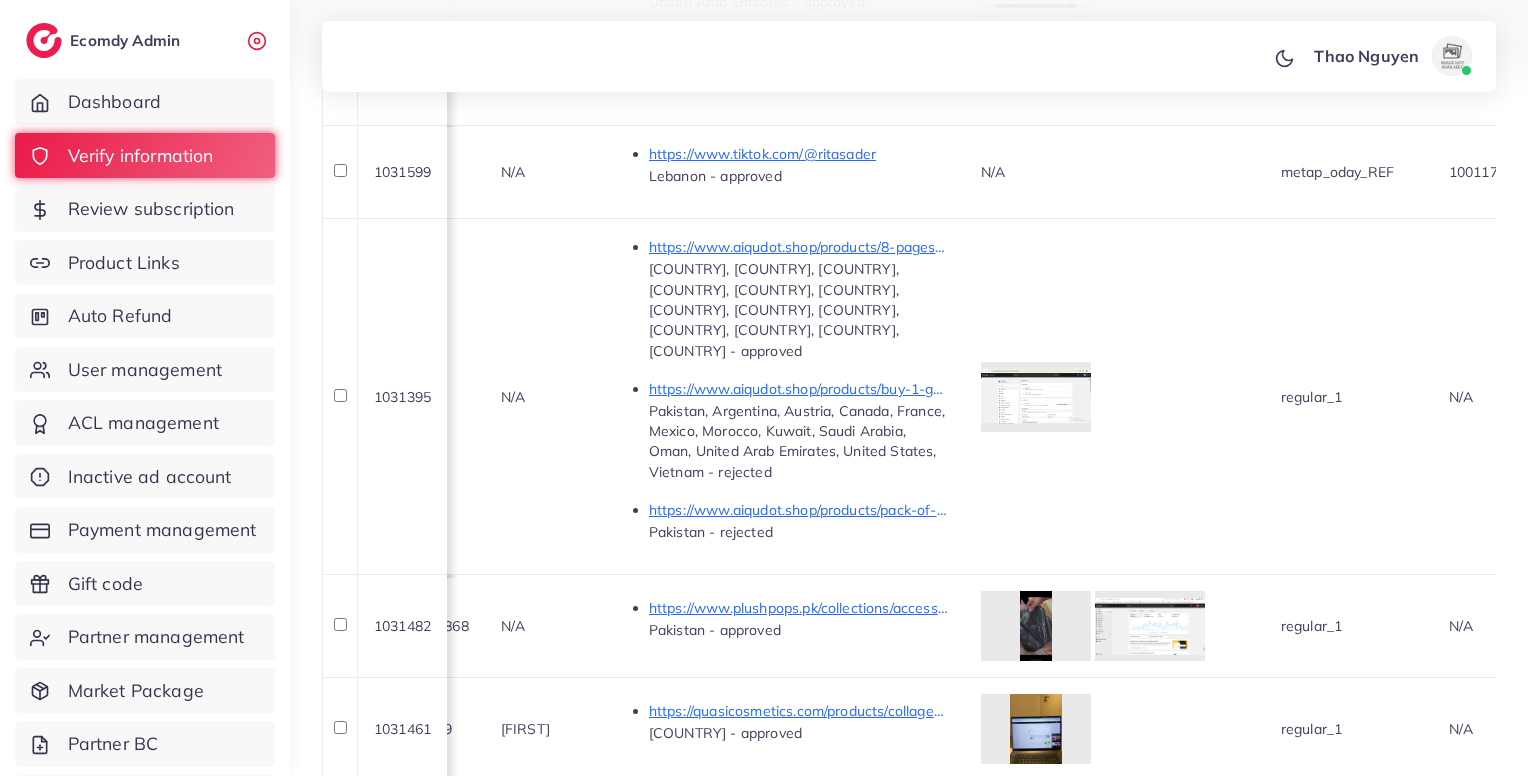 scroll, scrollTop: 1292, scrollLeft: 0, axis: vertical 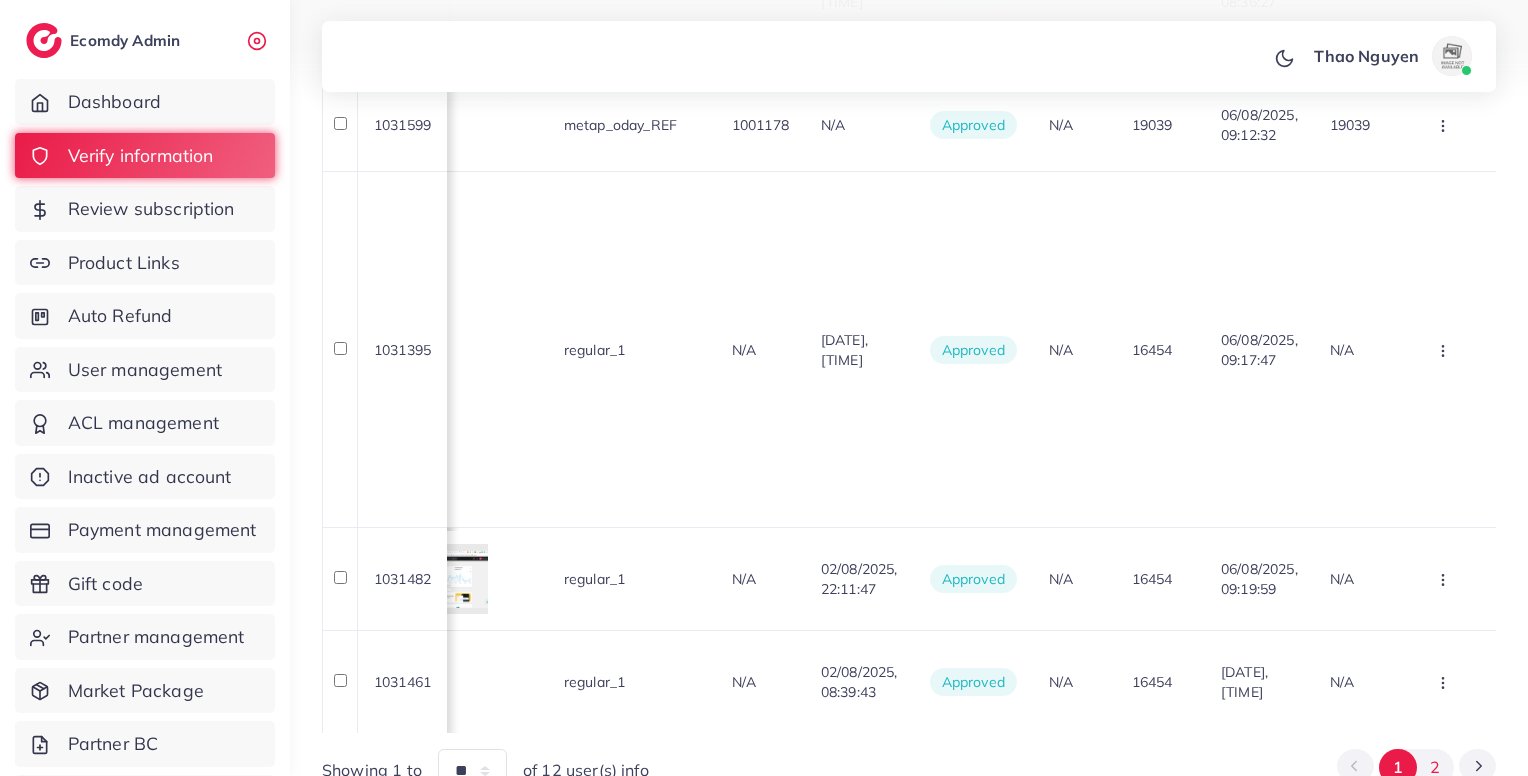 click on "2" at bounding box center [1435, 767] 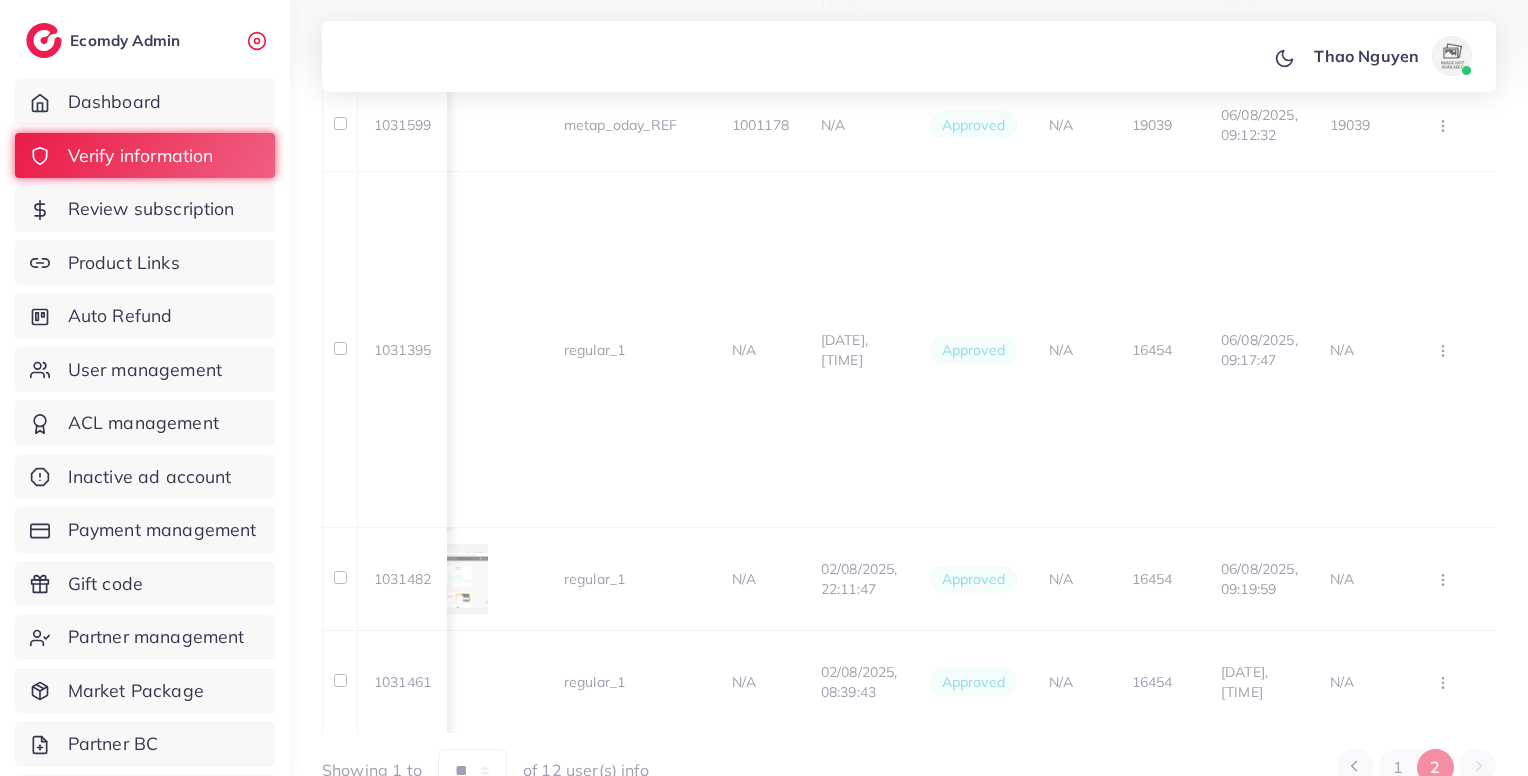 scroll, scrollTop: 0, scrollLeft: 1759, axis: horizontal 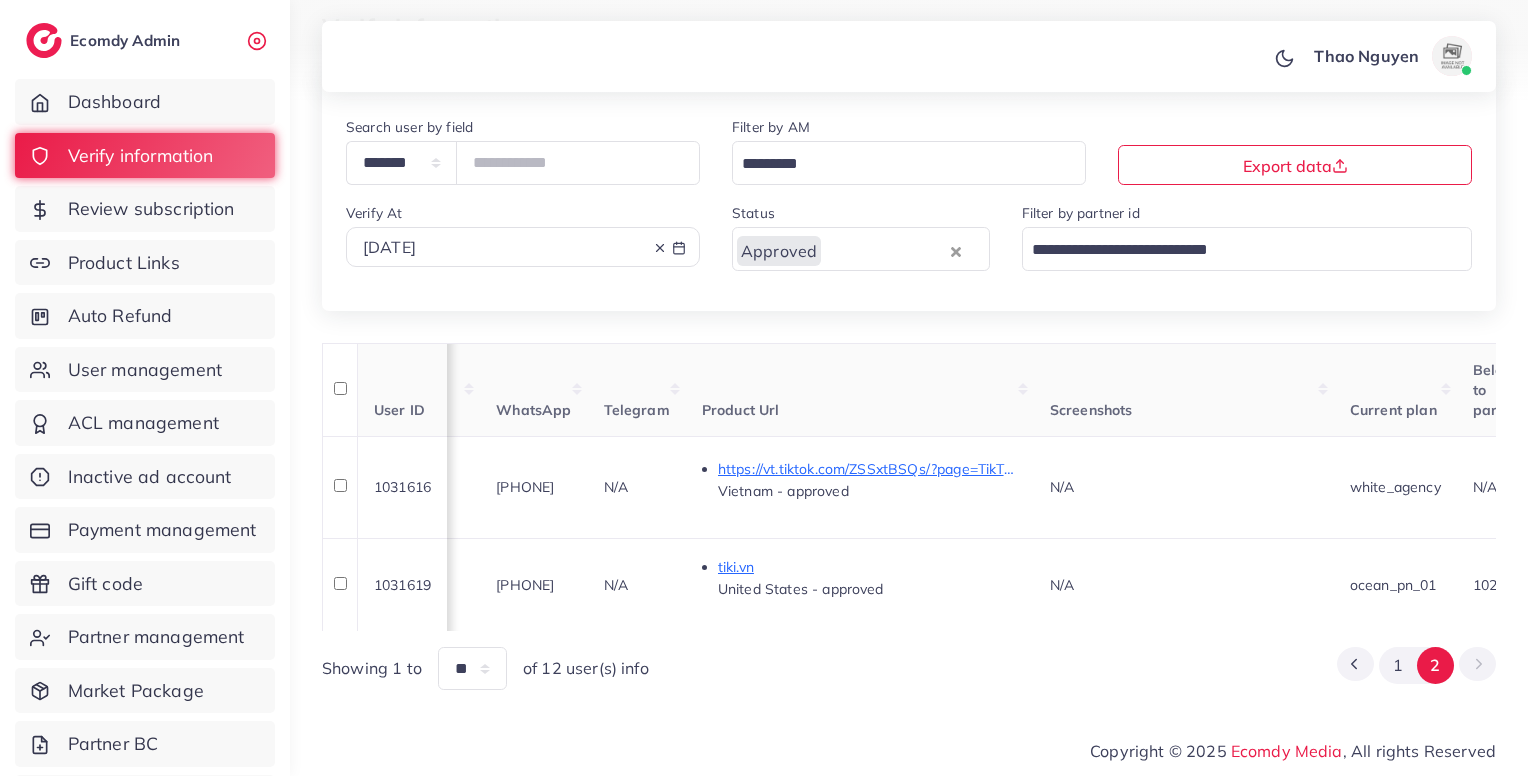 click 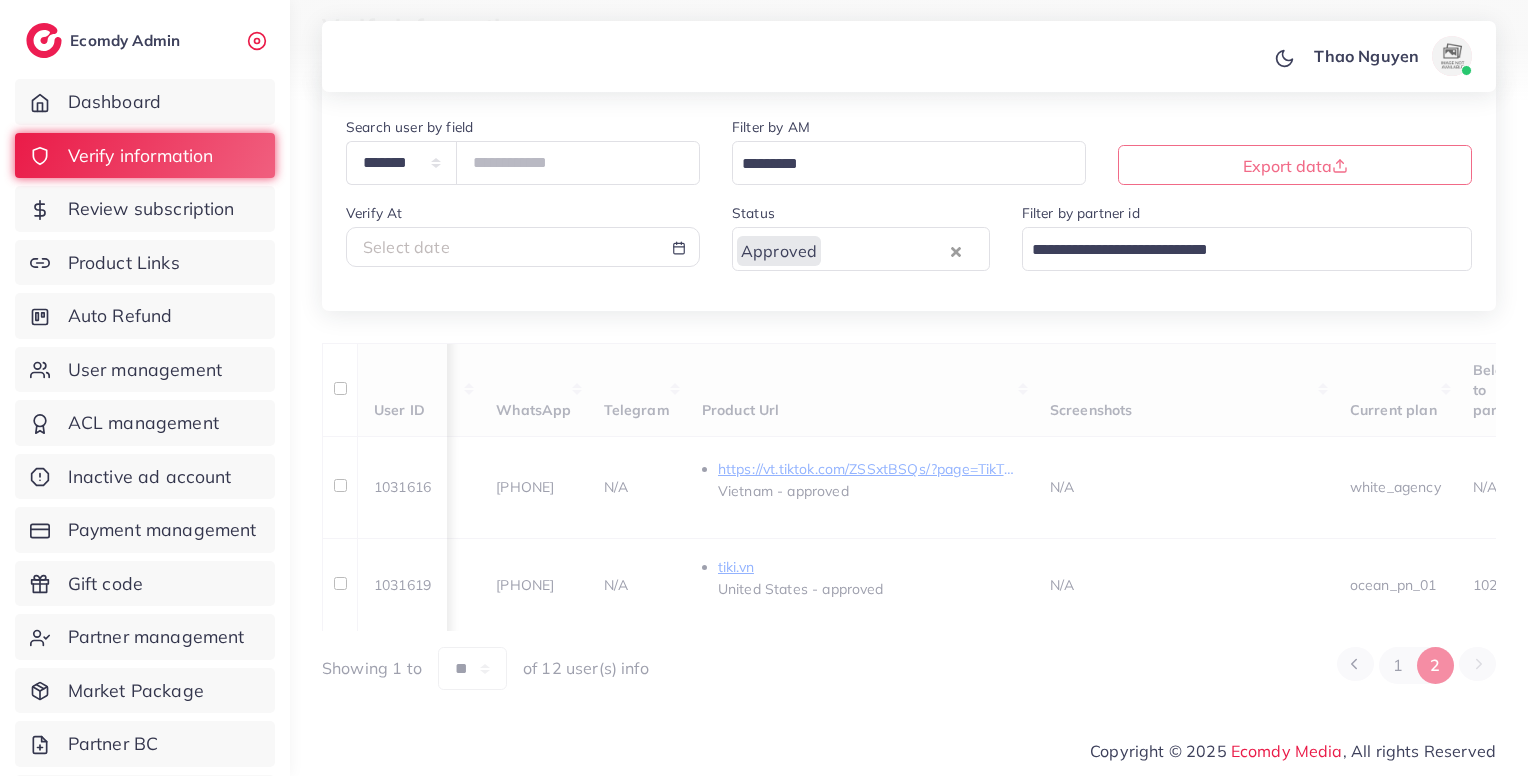 scroll, scrollTop: 0, scrollLeft: 0, axis: both 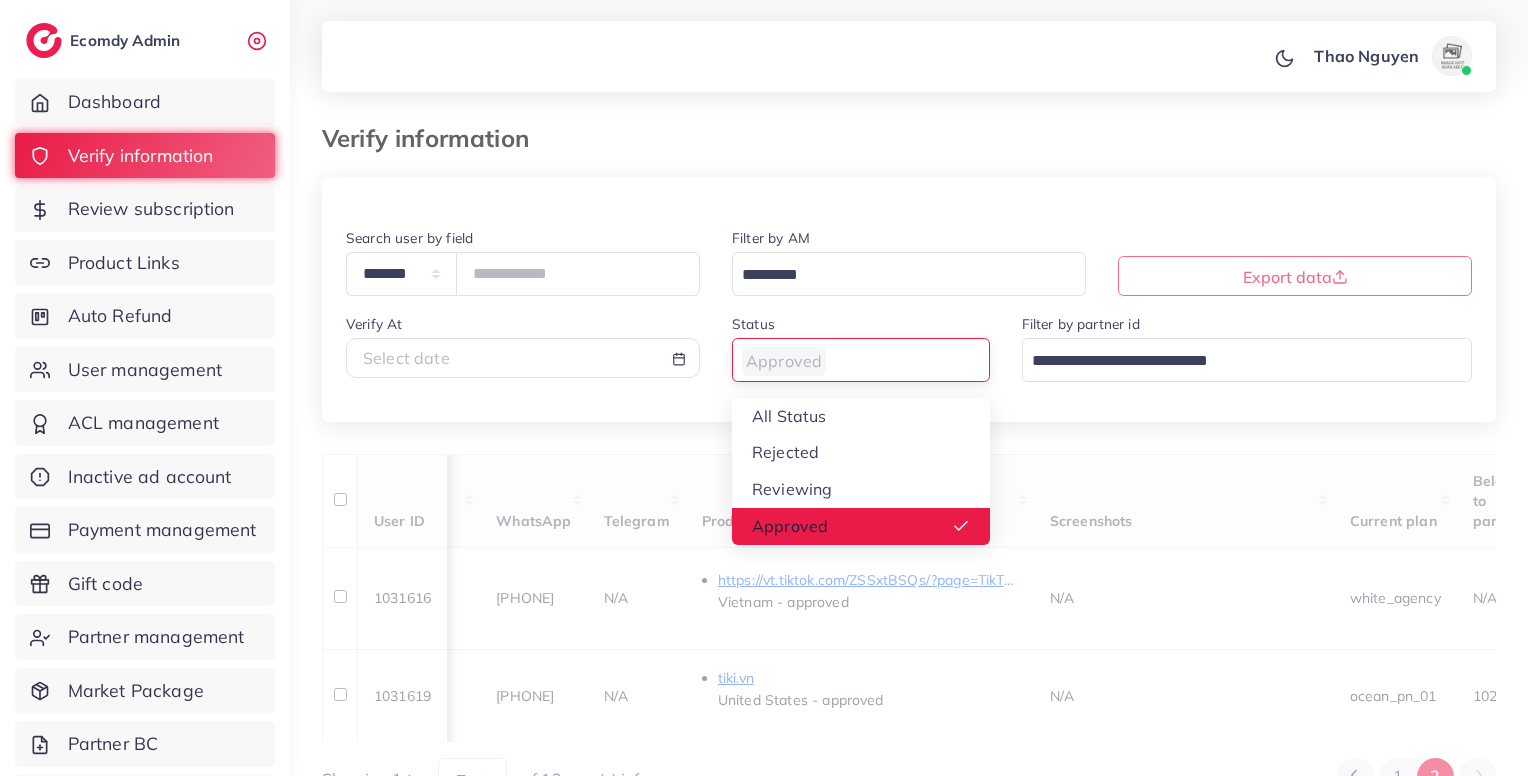 click at bounding box center (849, 361) 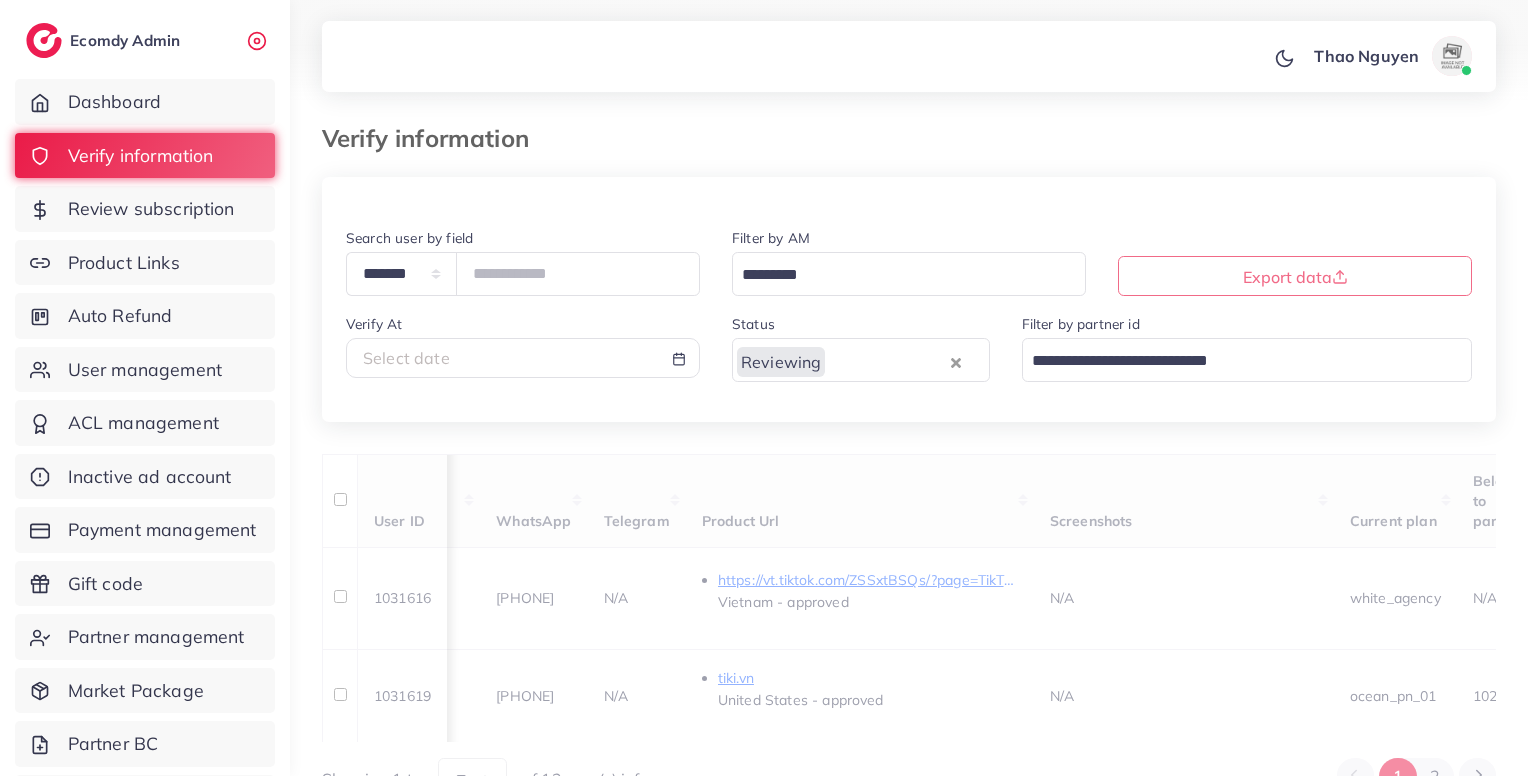 click on "1031616   [FIRST] [LAST]  [EMAIL]  [COUNTRY]   VN [PHONE]   N/A   [PHONE]   N/A   tiki.vn   N/A   ocean_pn_01" at bounding box center [909, 489] 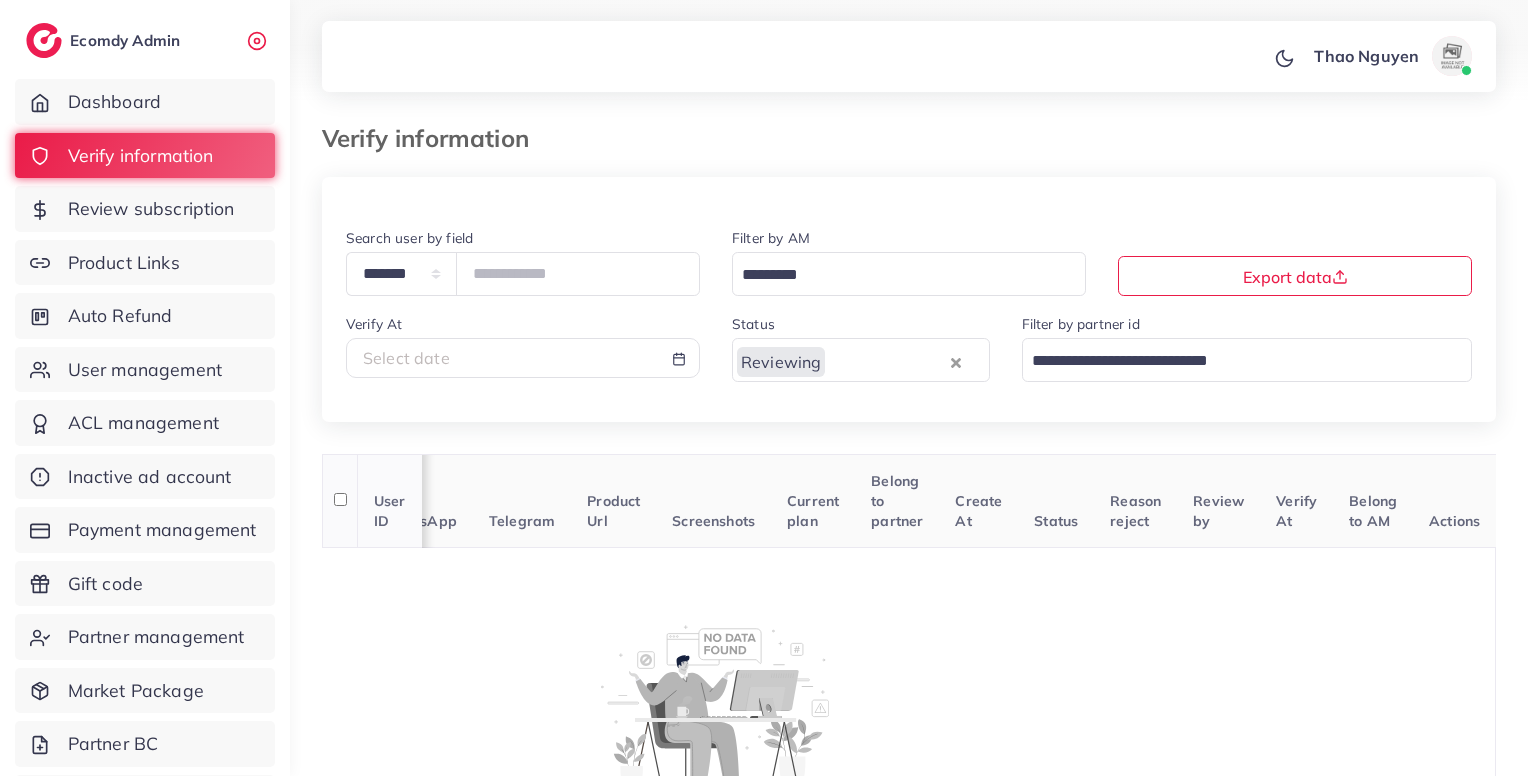 scroll, scrollTop: 0, scrollLeft: 376, axis: horizontal 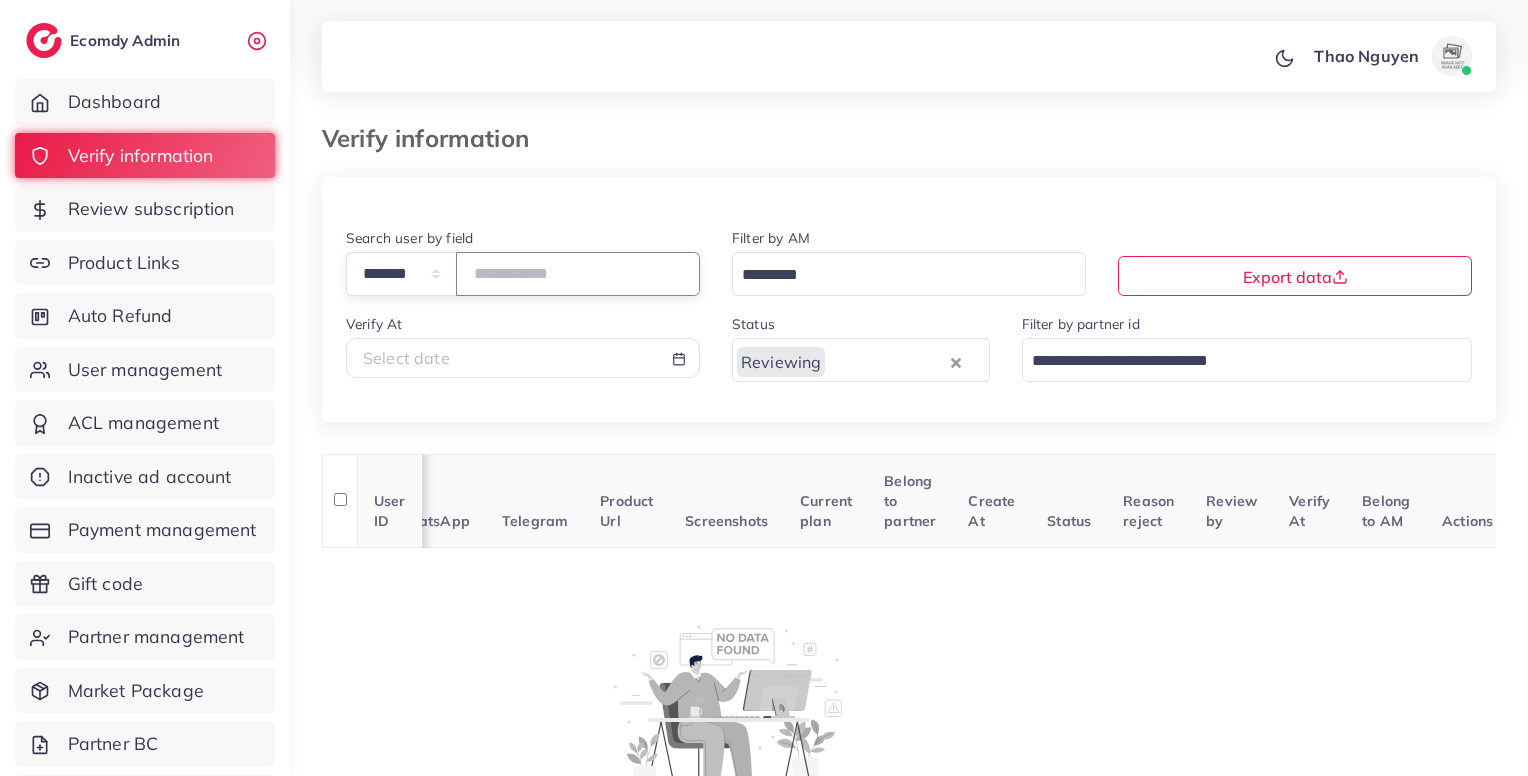 paste on "*******" 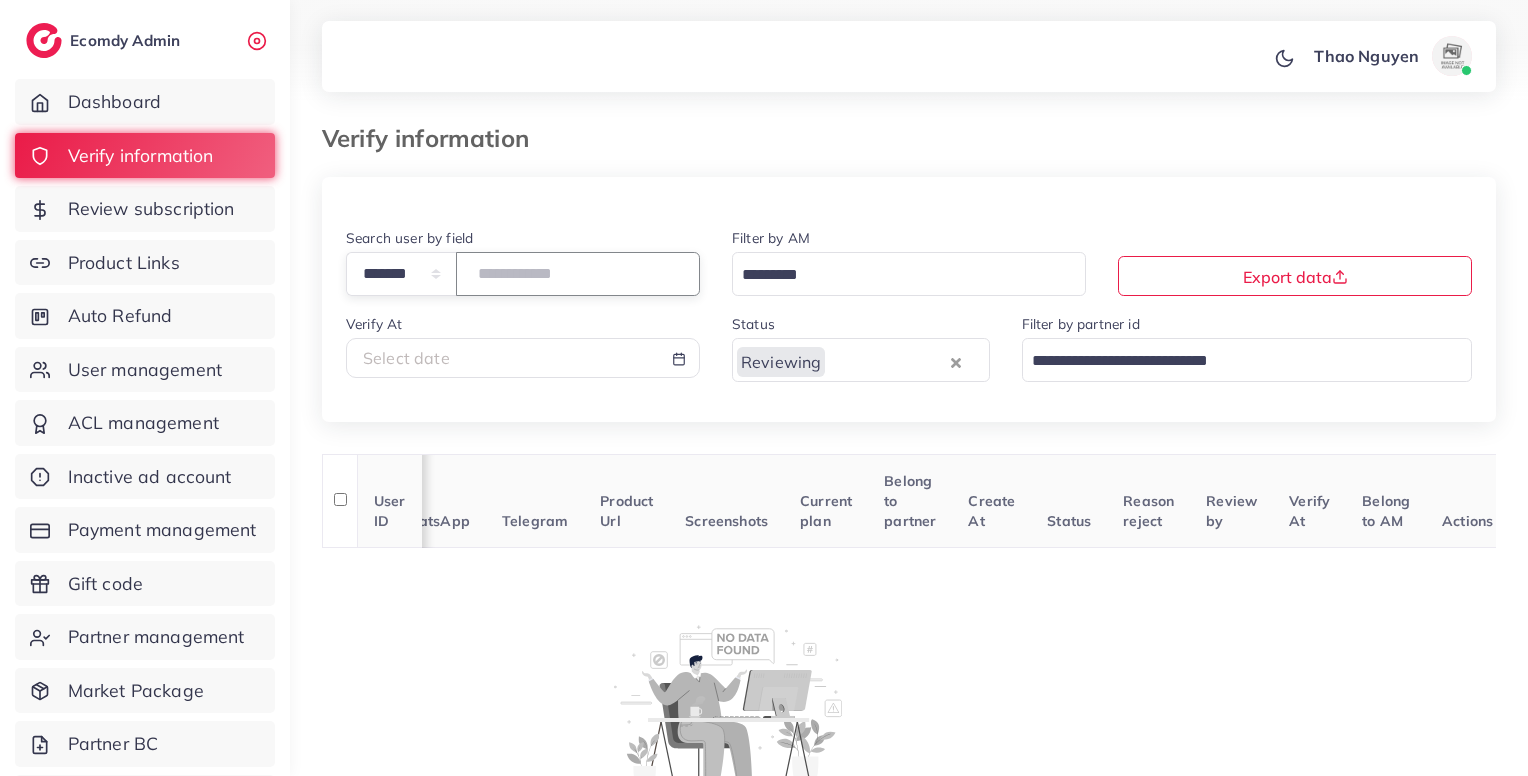 click on "*******" at bounding box center (578, 273) 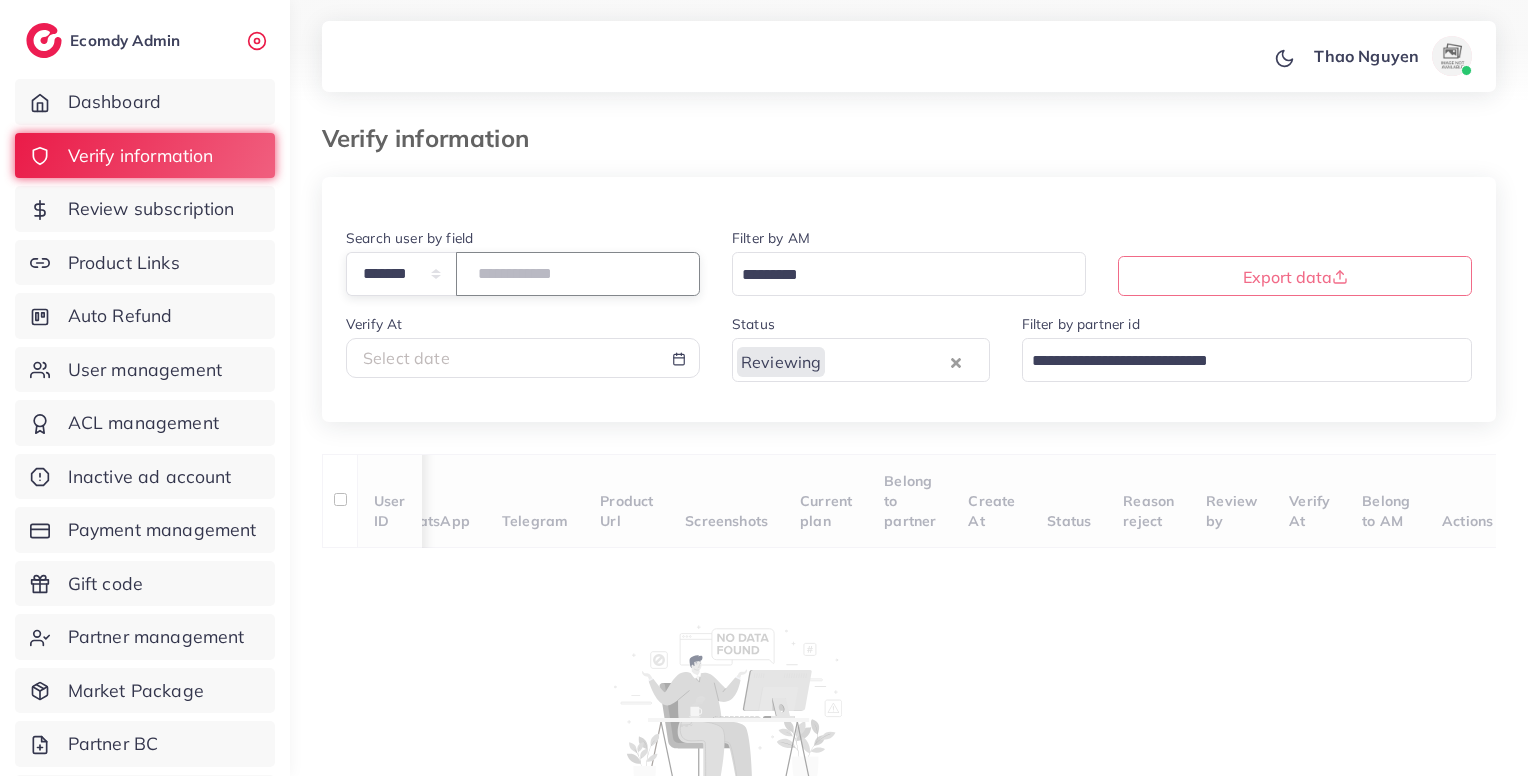 type on "*******" 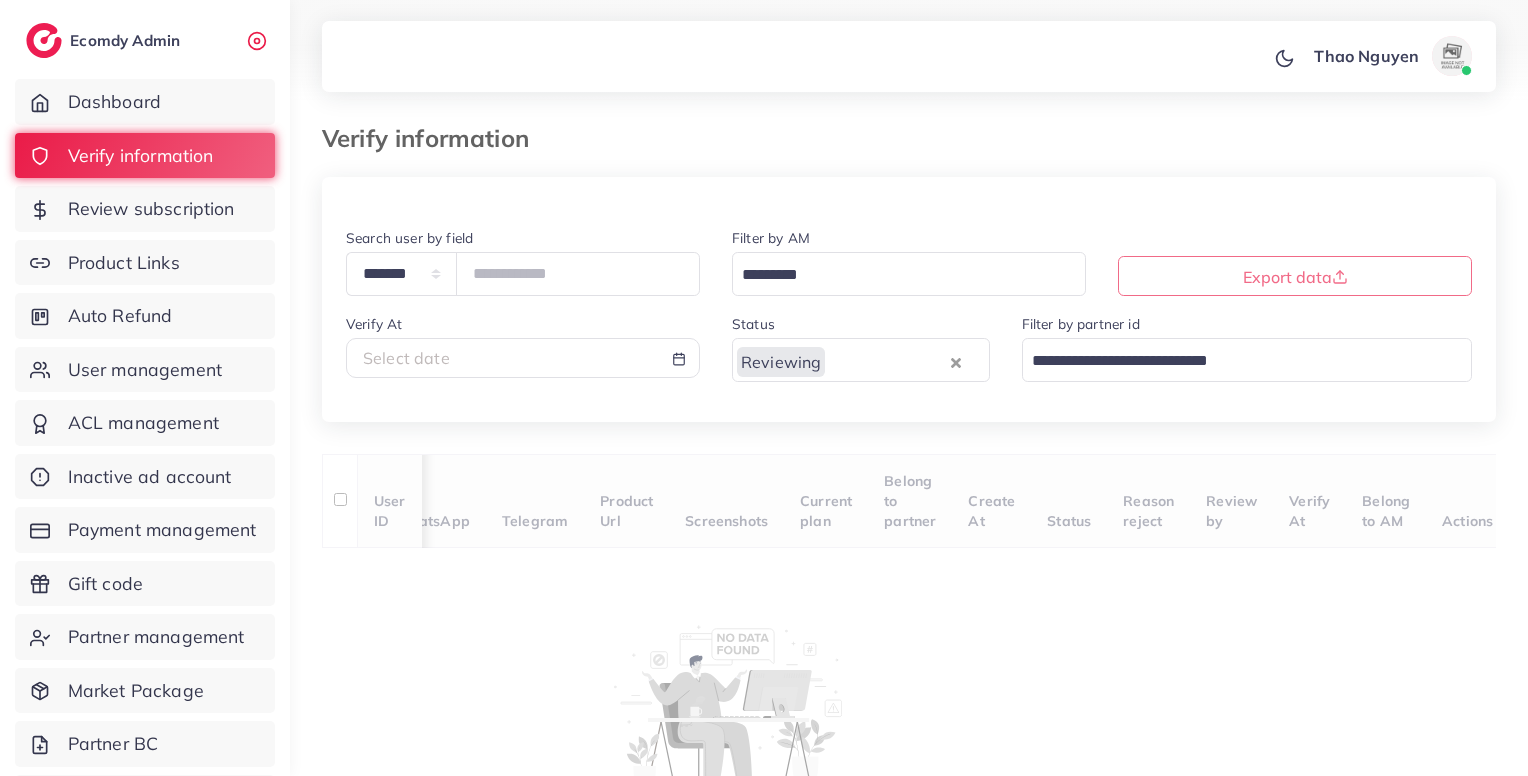 click on "Reviewing
Loading..." at bounding box center [861, 359] 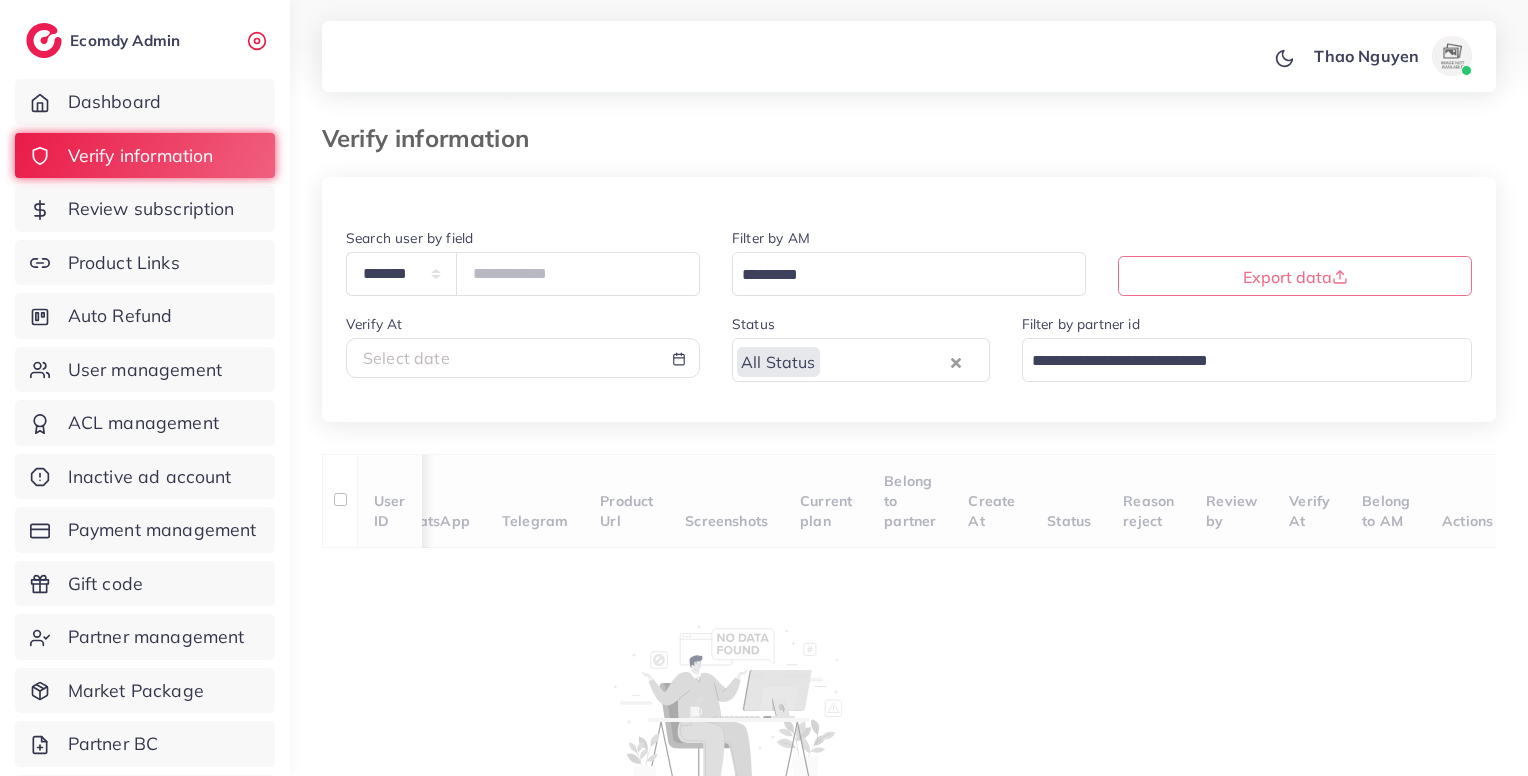 click on "**********" at bounding box center [909, 324] 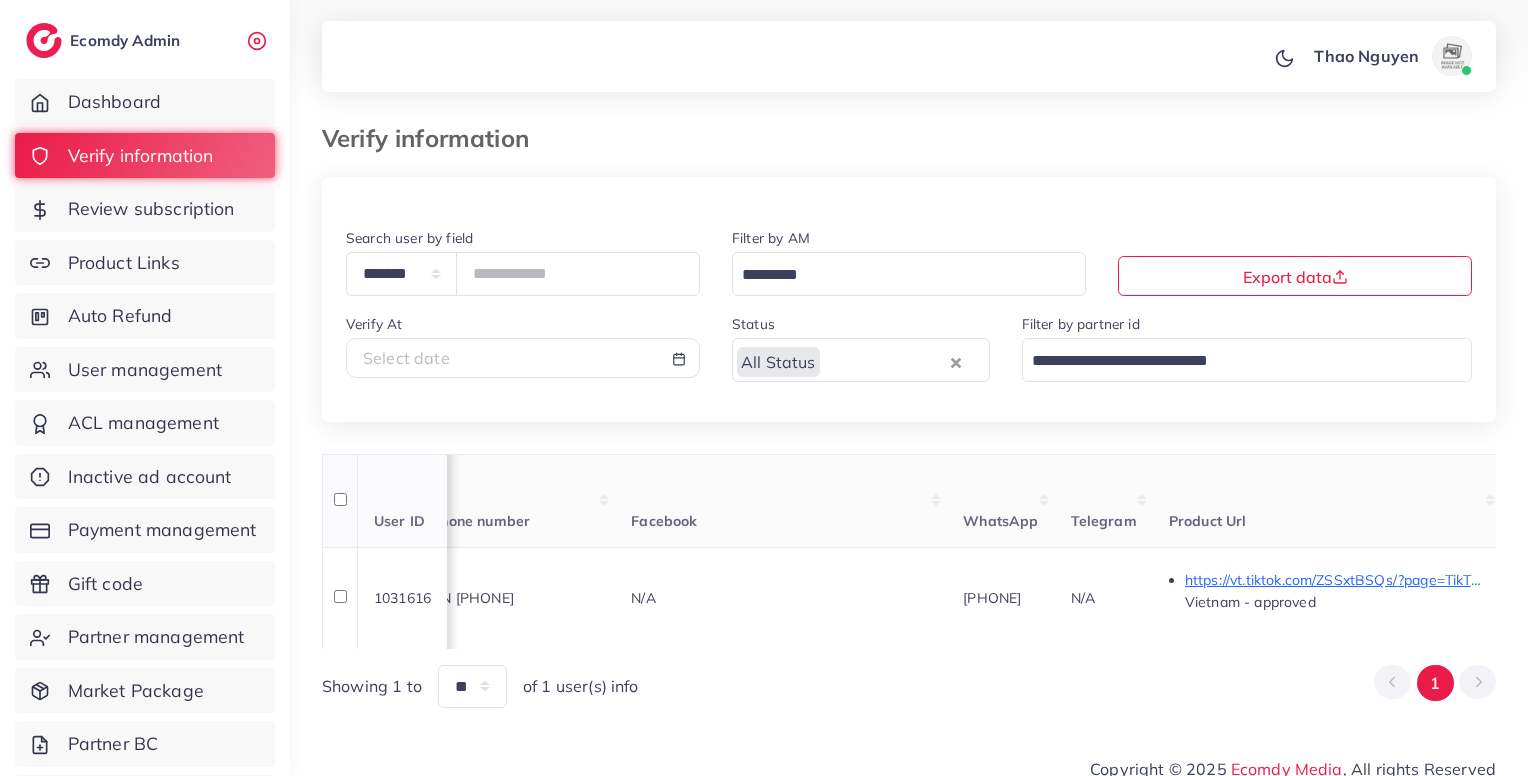 scroll, scrollTop: 18, scrollLeft: 0, axis: vertical 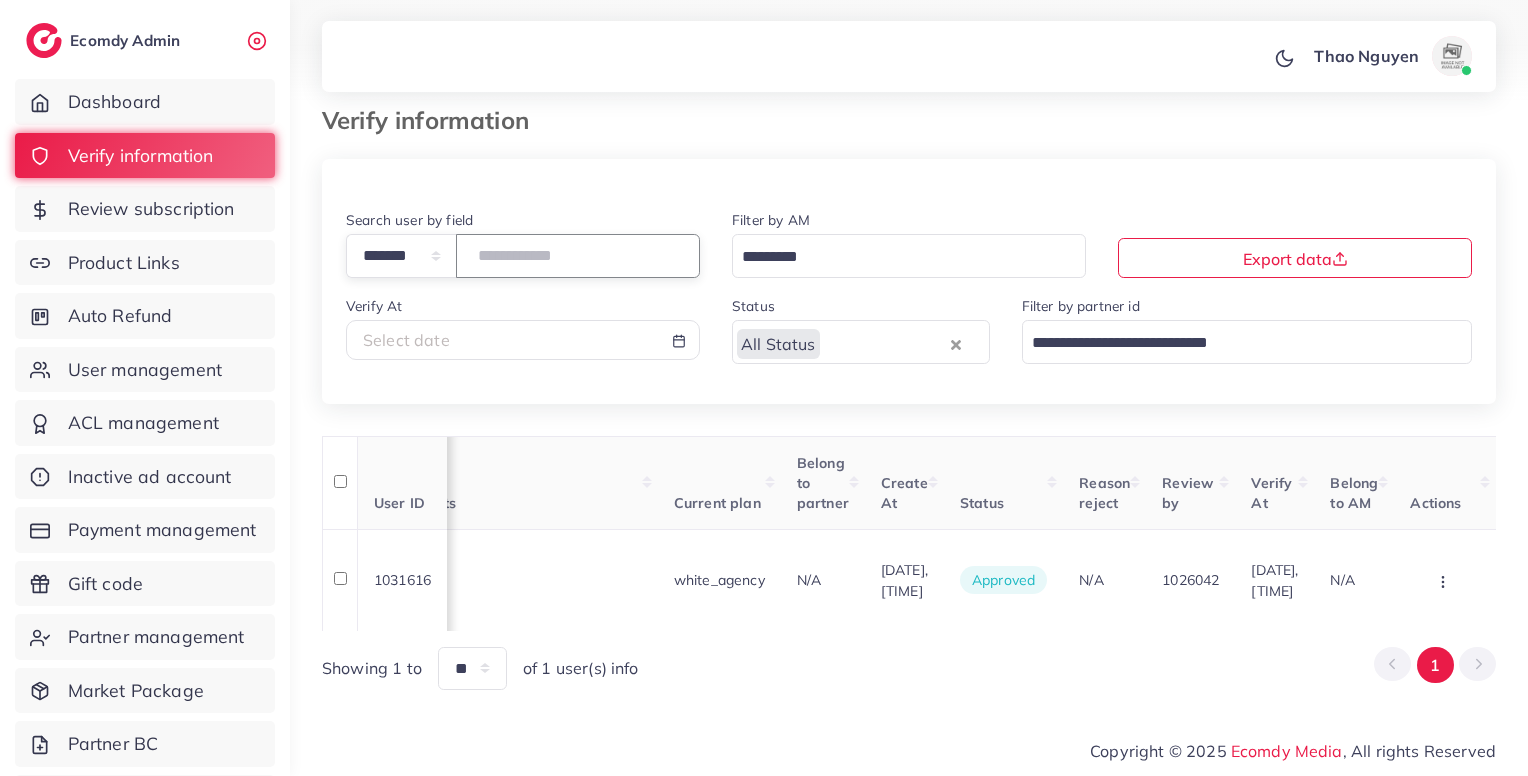 click on "*******" at bounding box center [578, 255] 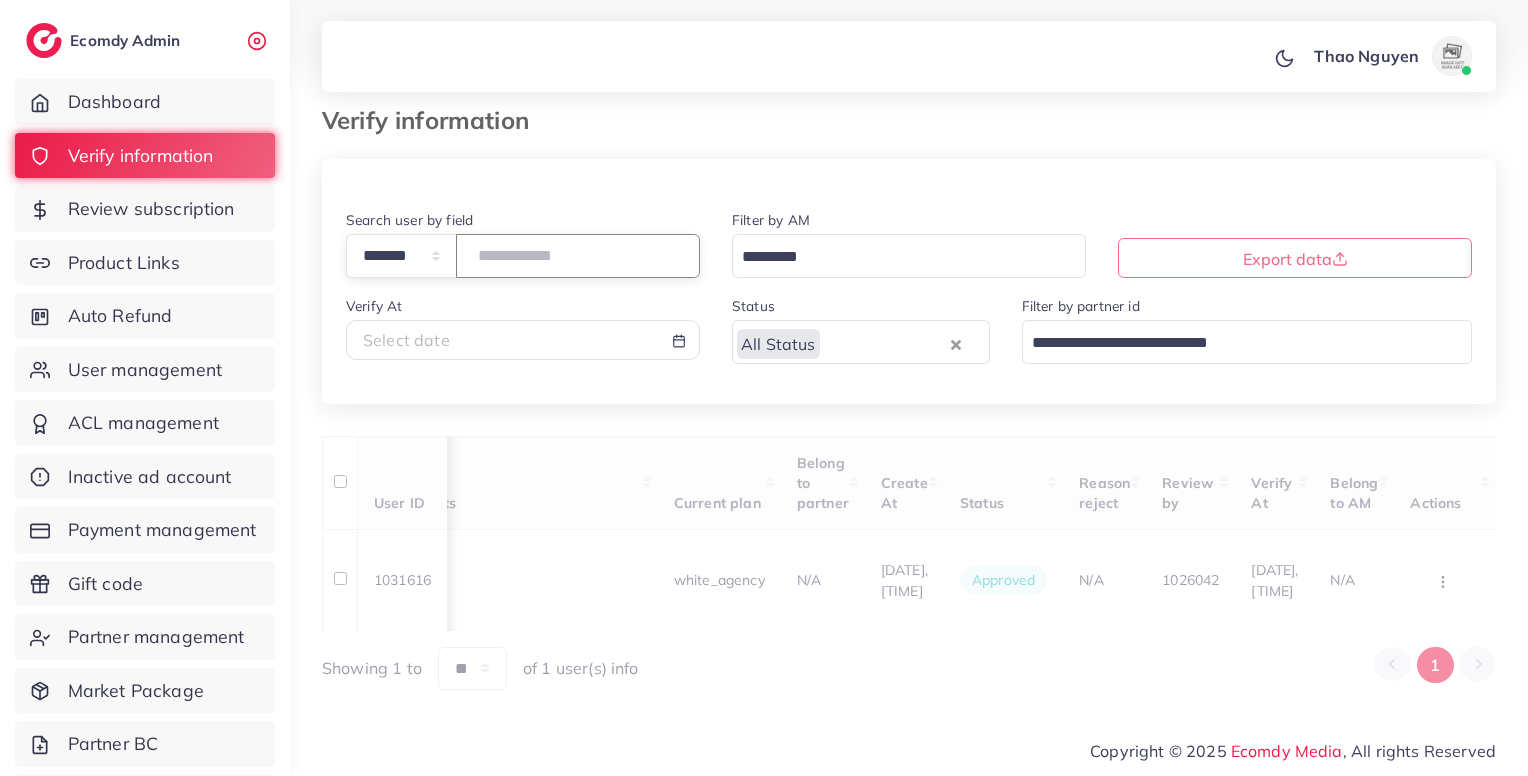 click 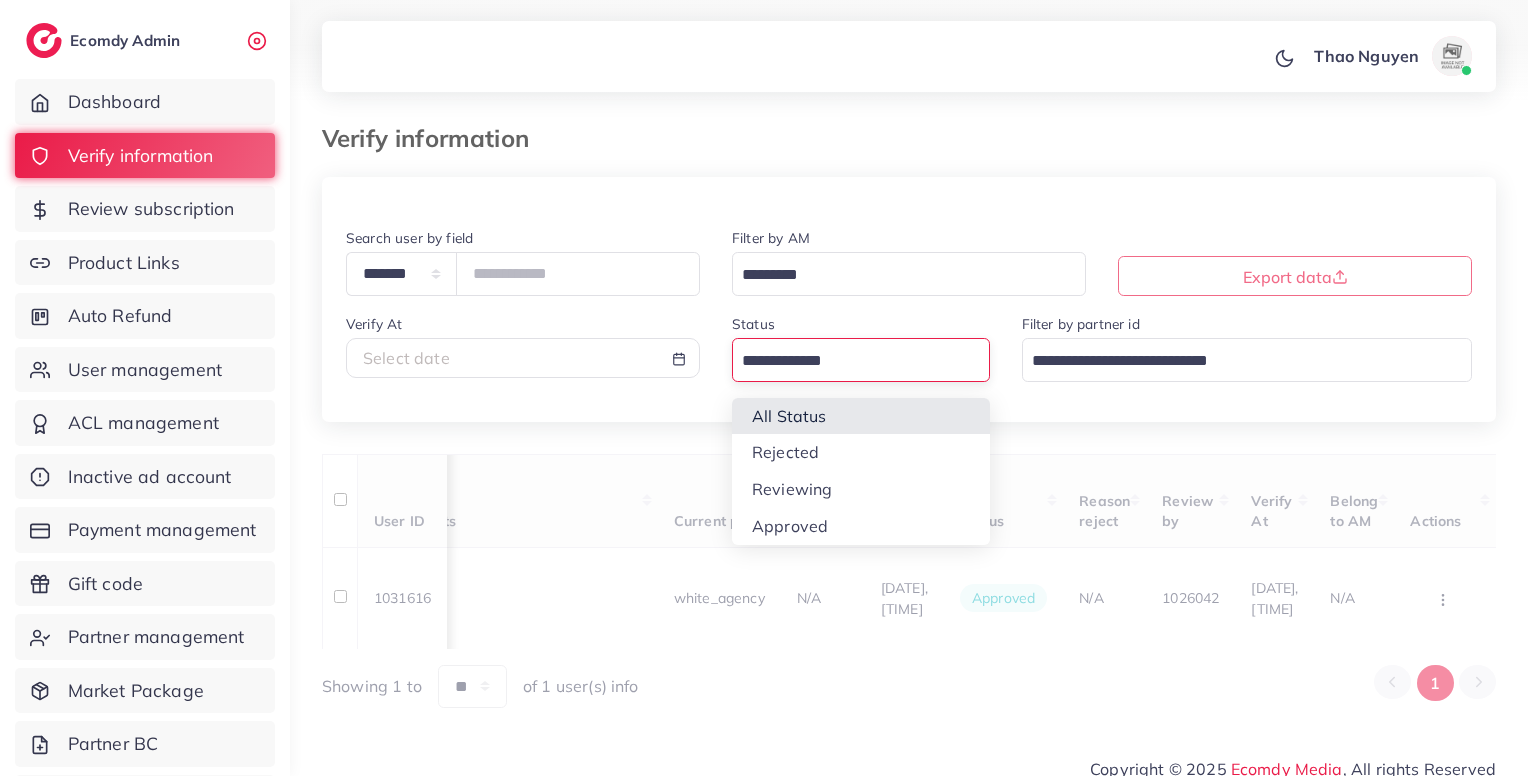 click at bounding box center [849, 361] 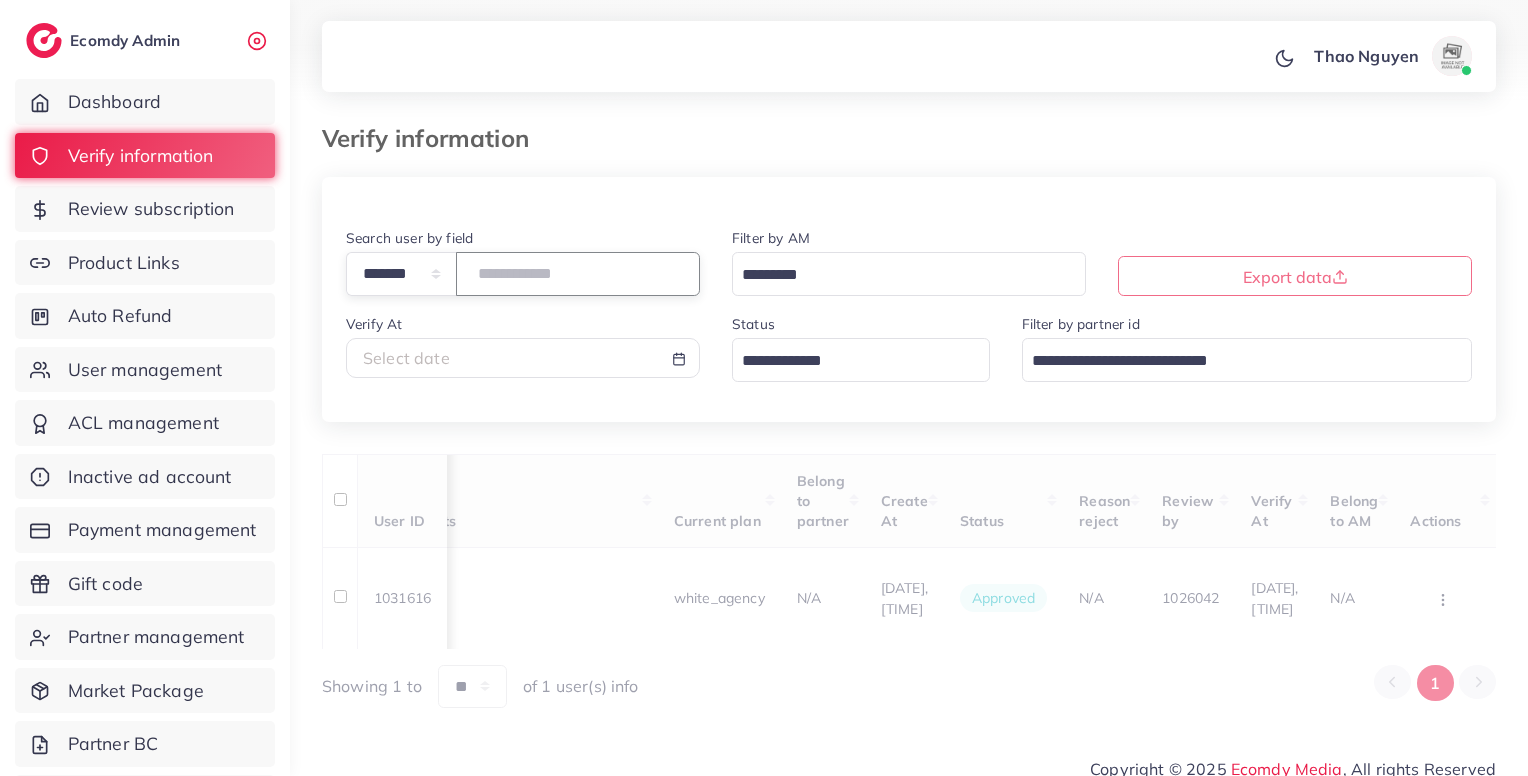 click on "*******" at bounding box center [578, 273] 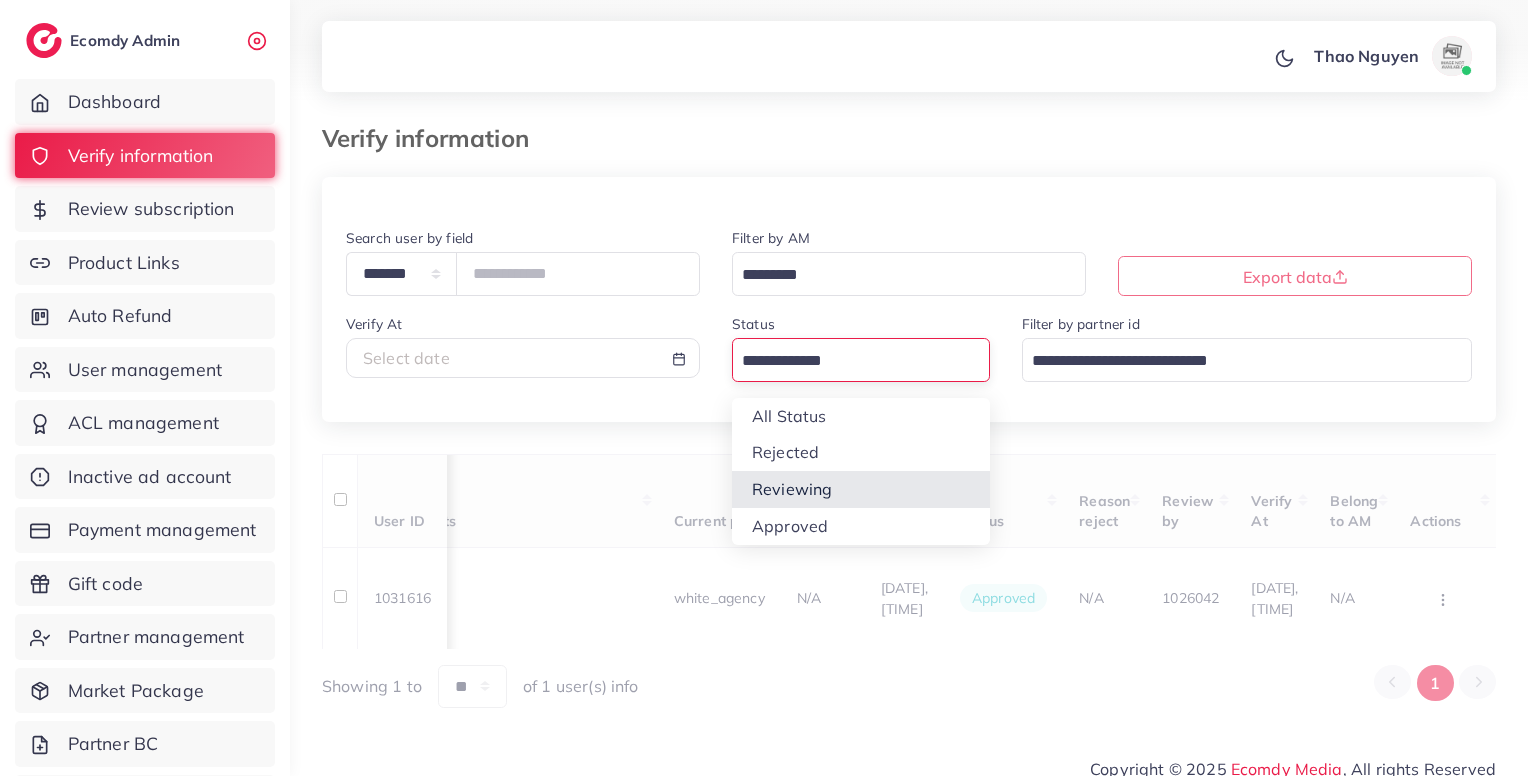 drag, startPoint x: 875, startPoint y: 375, endPoint x: 799, endPoint y: 497, distance: 143.73587 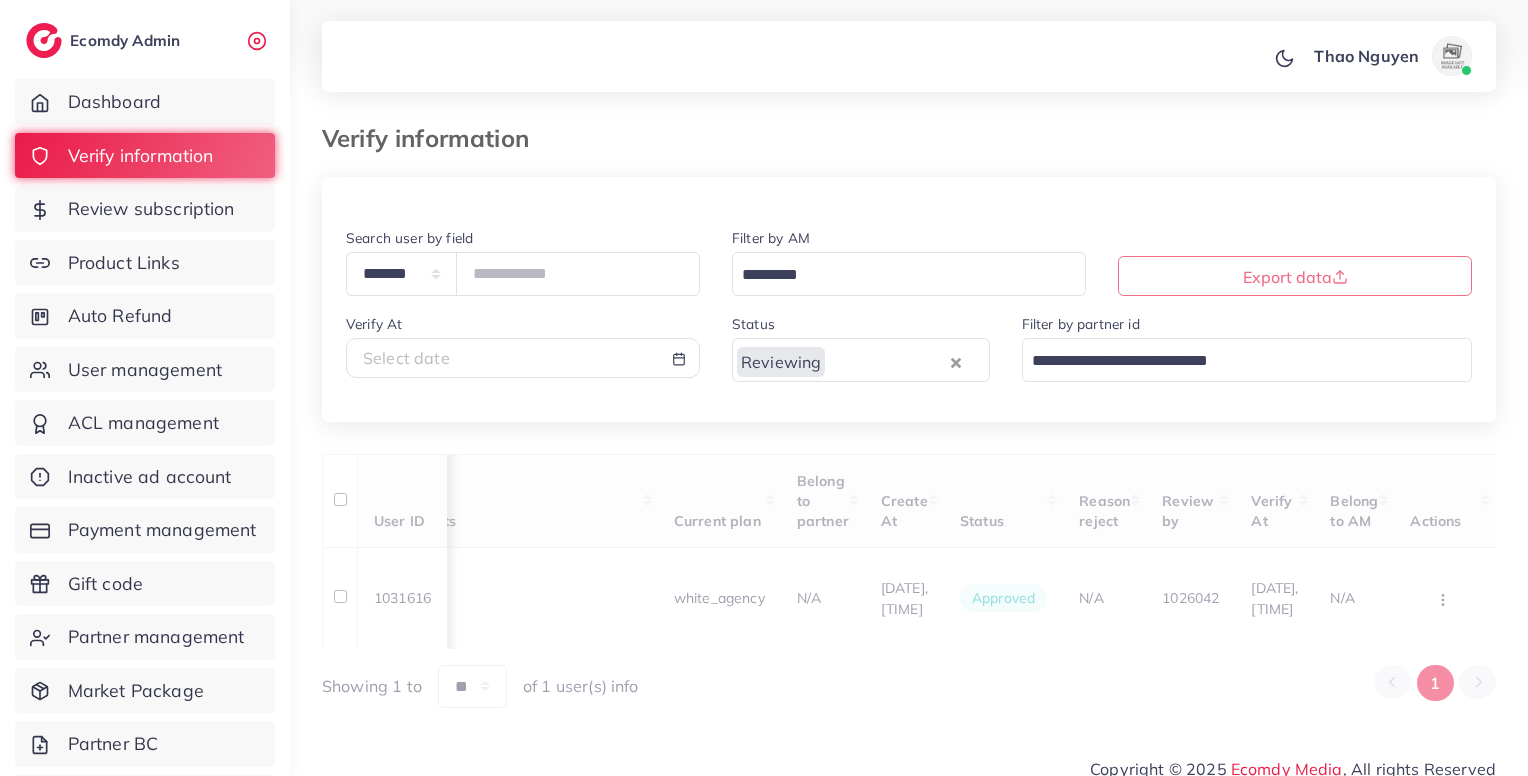 scroll, scrollTop: 0, scrollLeft: 376, axis: horizontal 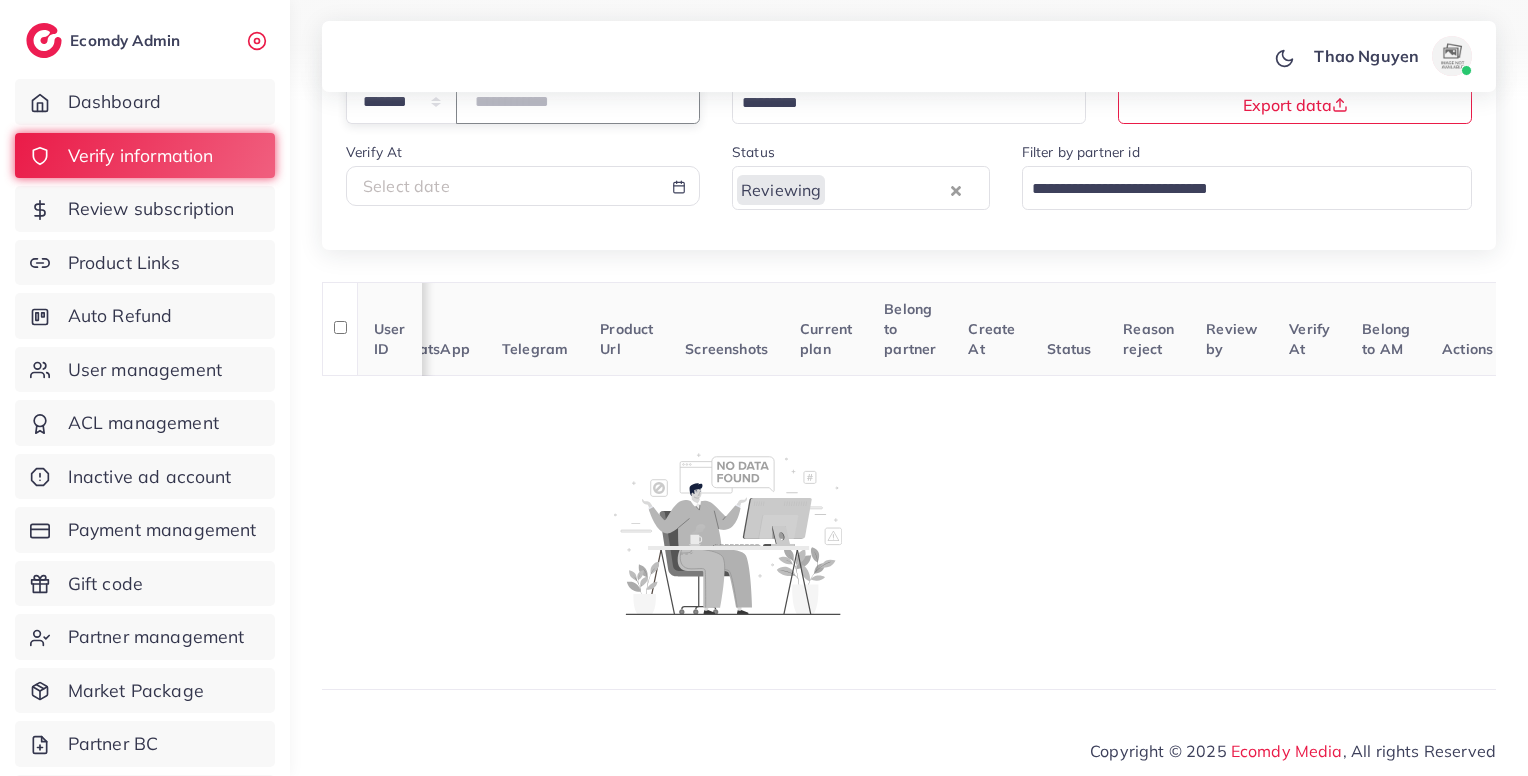 click on "*******" at bounding box center (578, 101) 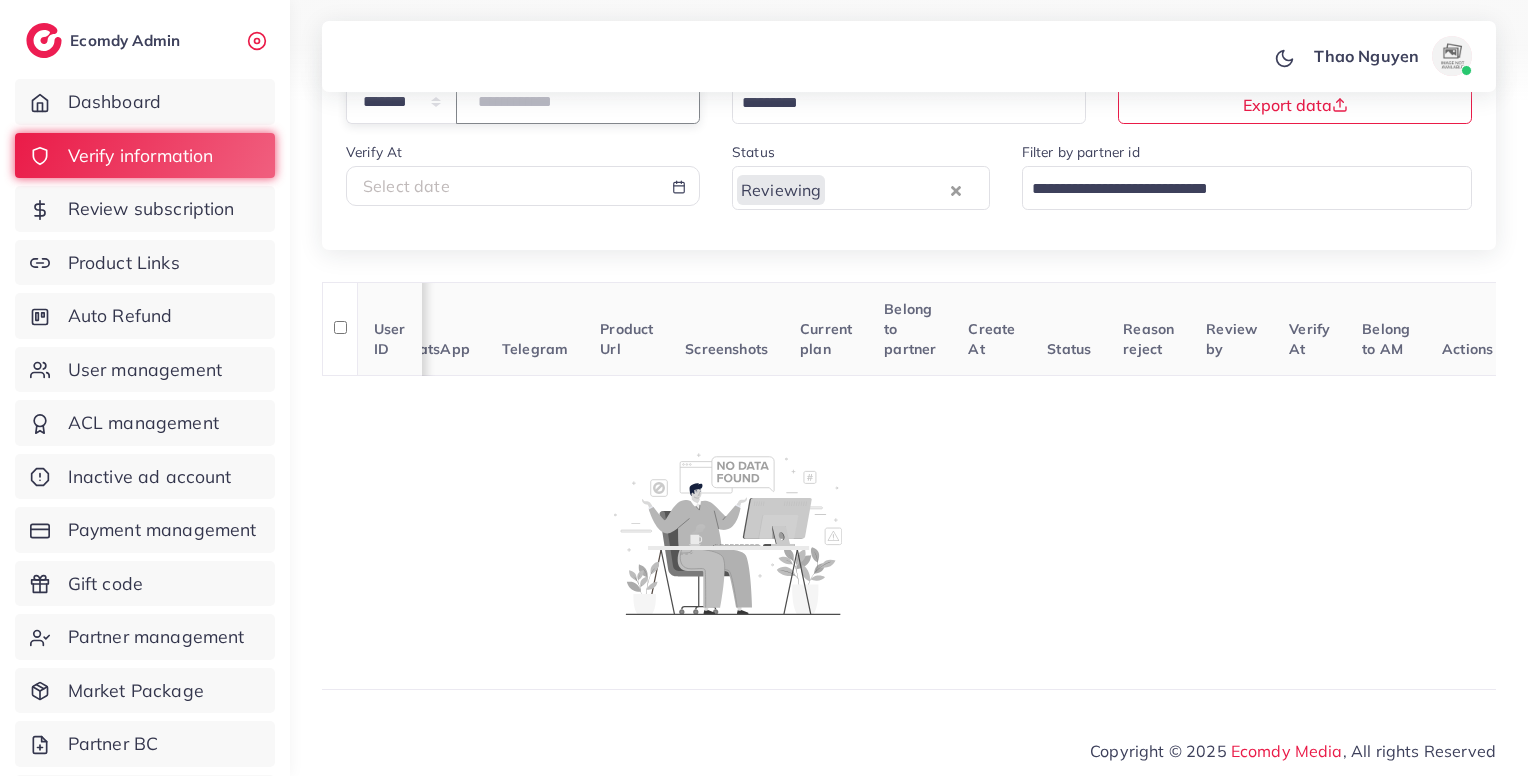 click on "*******" at bounding box center (578, 101) 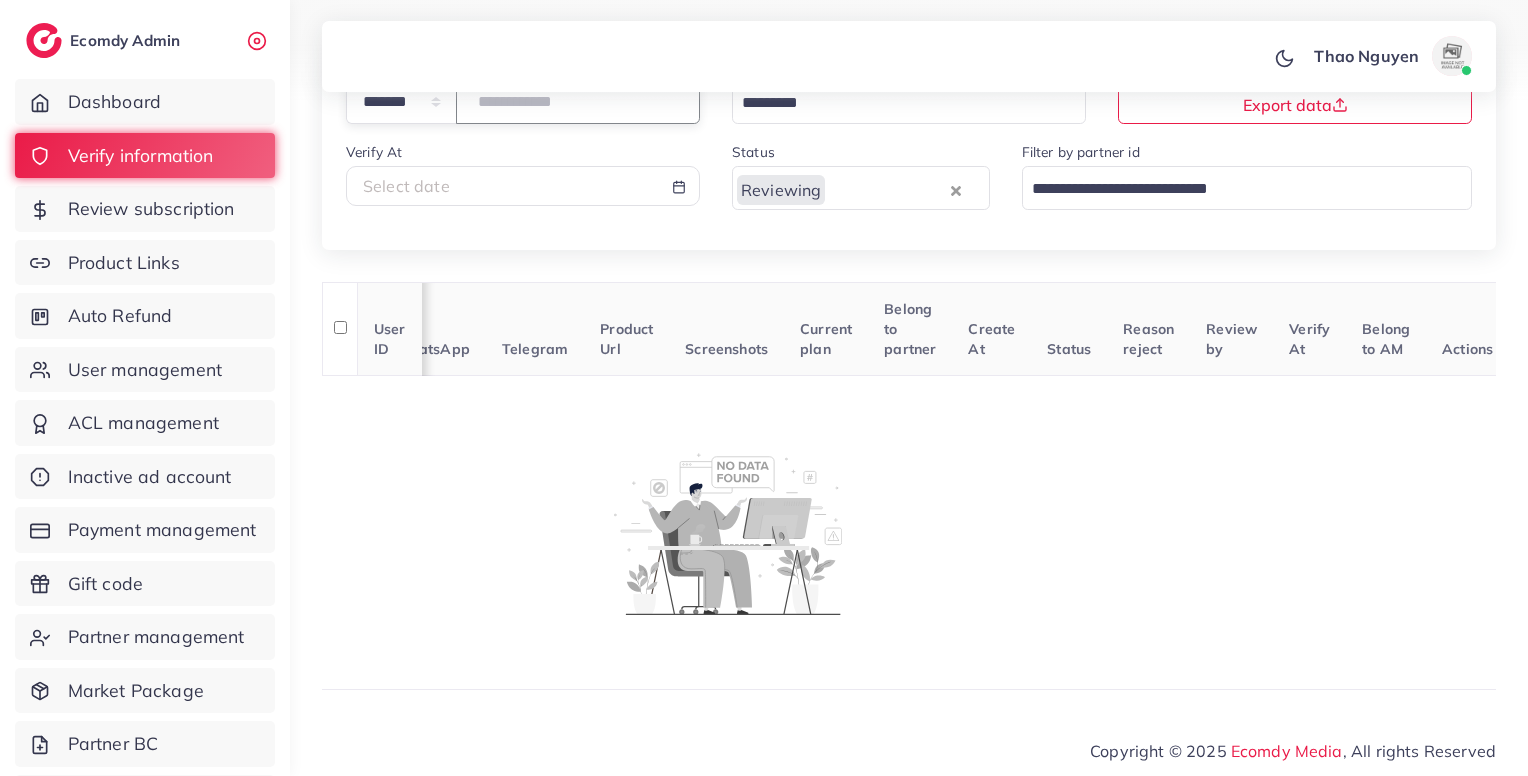 type 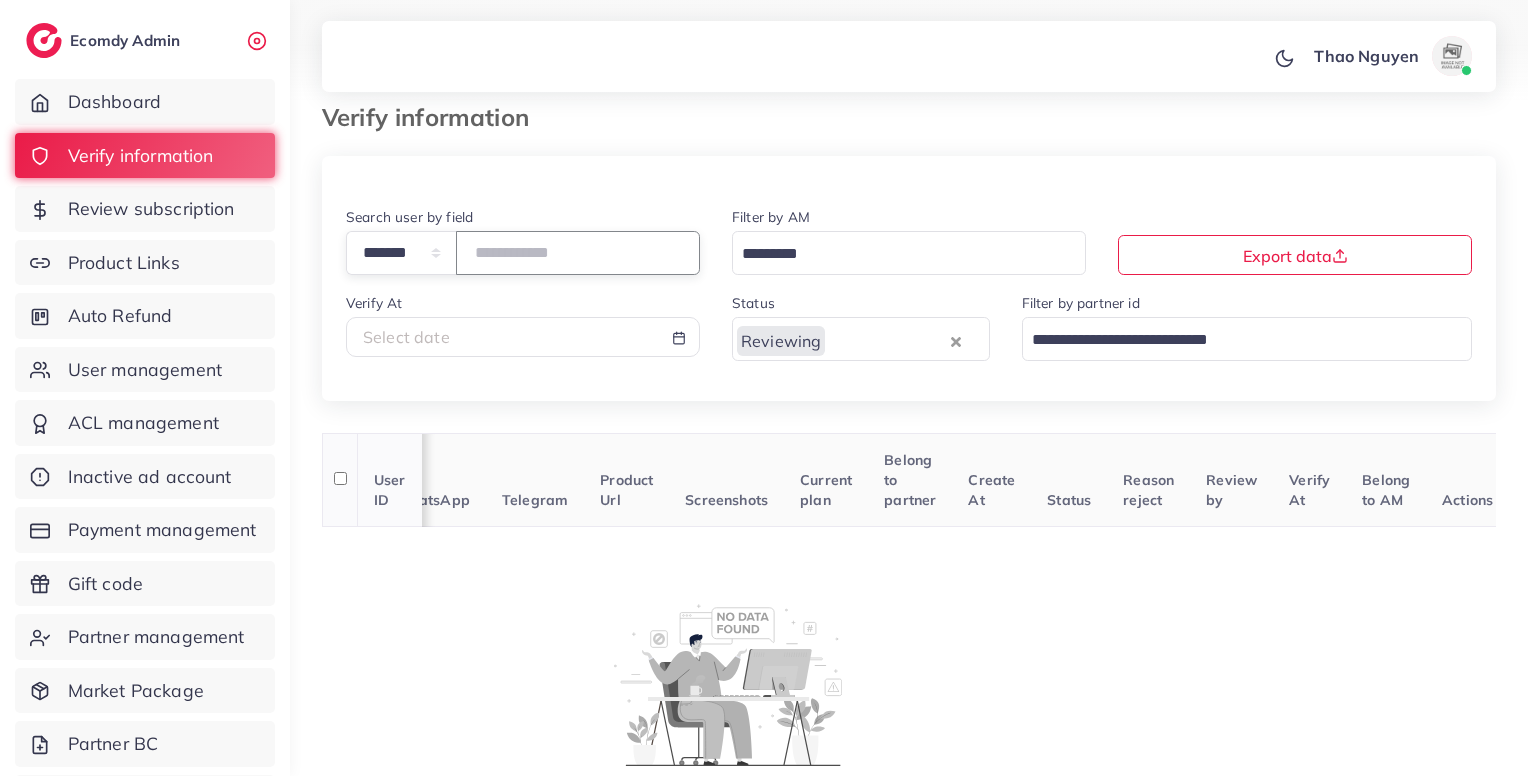 scroll, scrollTop: 20, scrollLeft: 0, axis: vertical 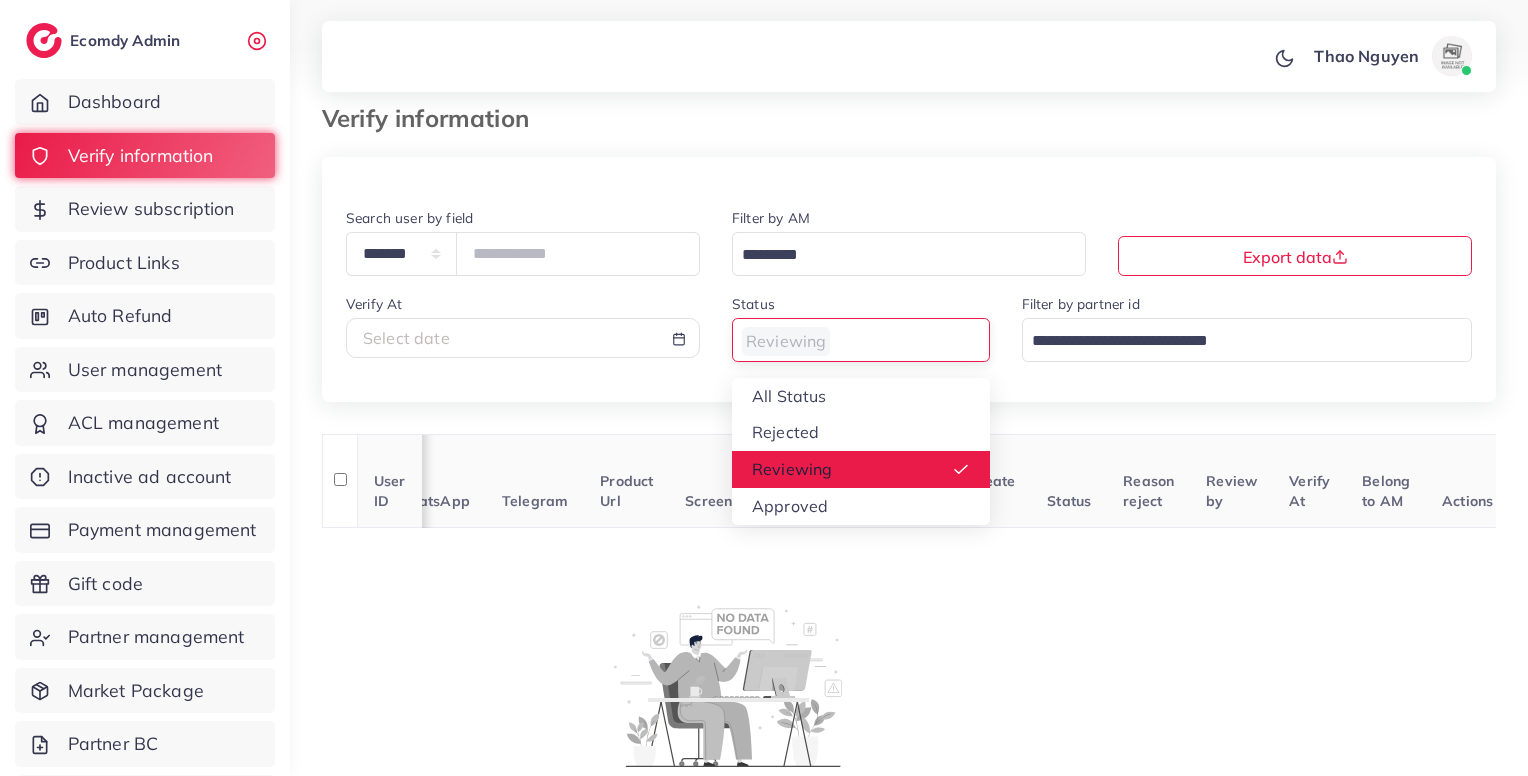 click on "Reviewing
Loading..." at bounding box center (861, 339) 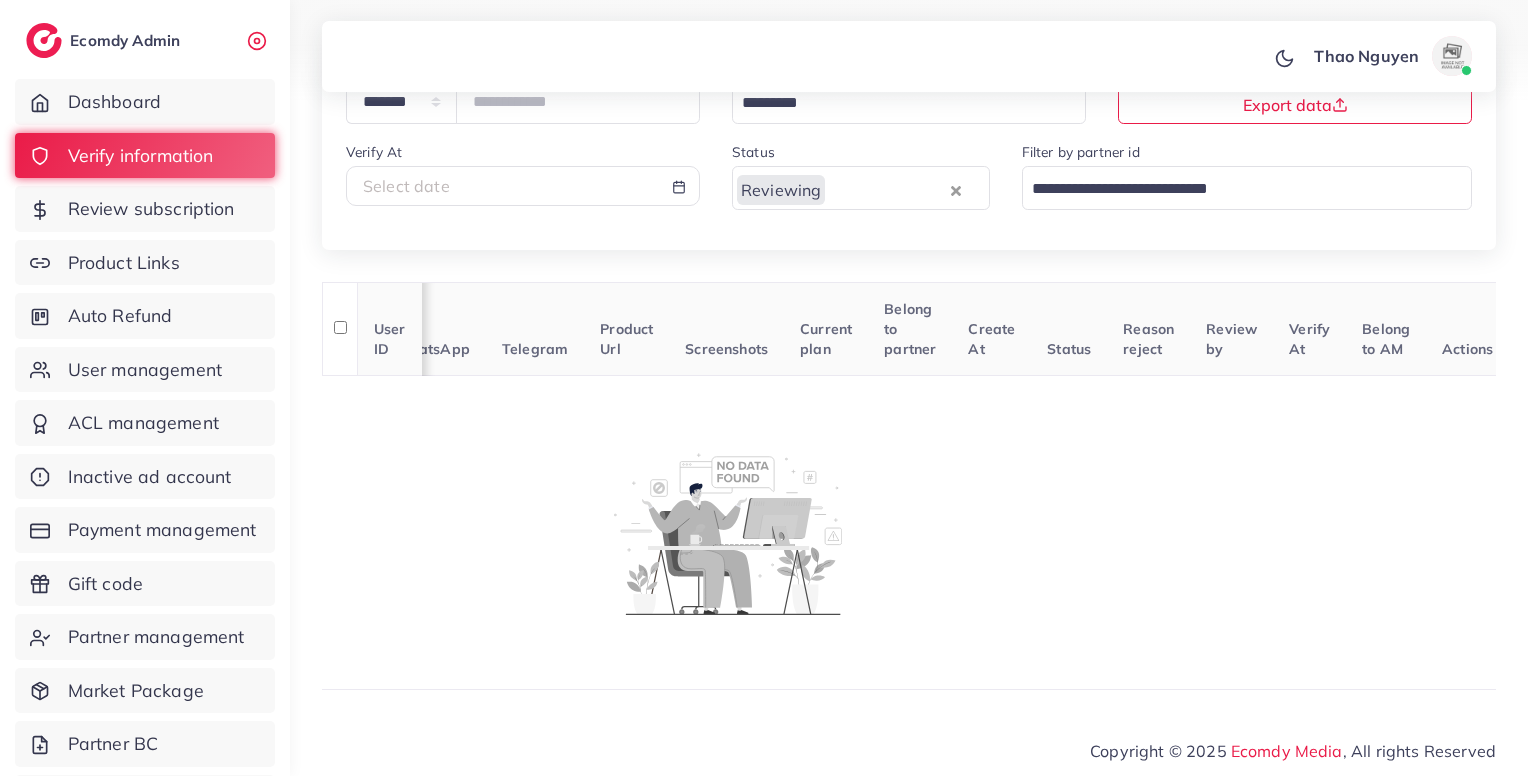scroll, scrollTop: 0, scrollLeft: 0, axis: both 